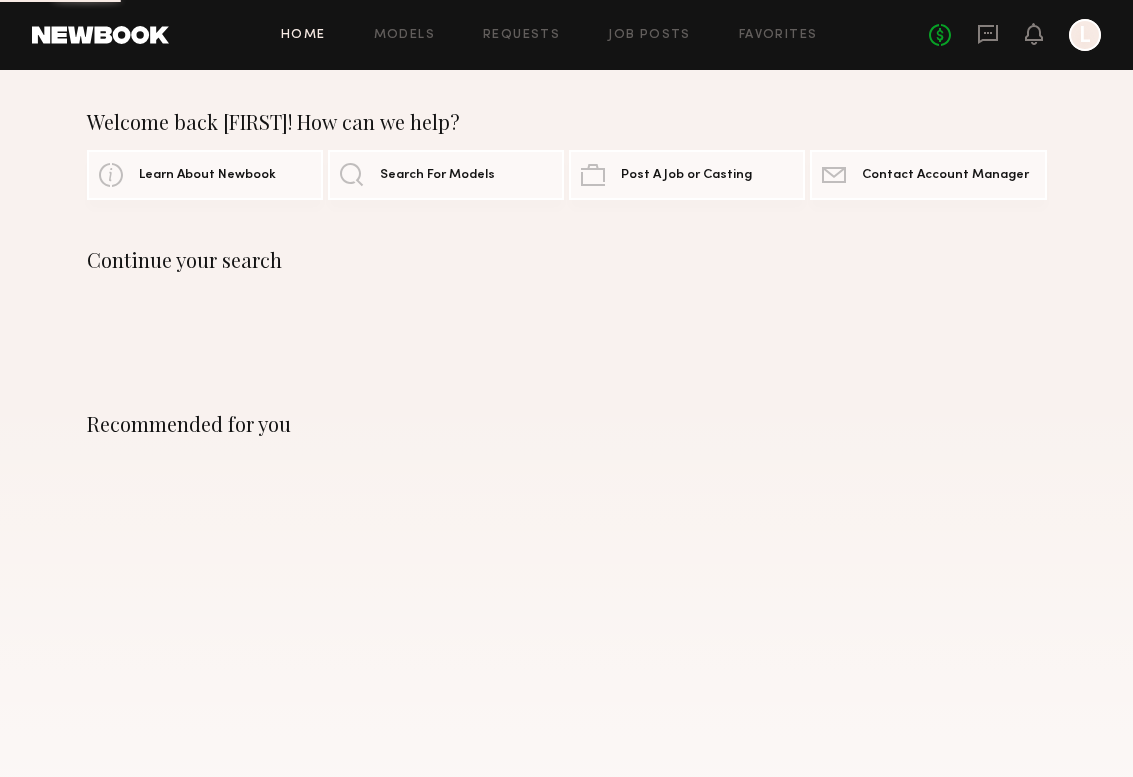 scroll, scrollTop: 0, scrollLeft: 0, axis: both 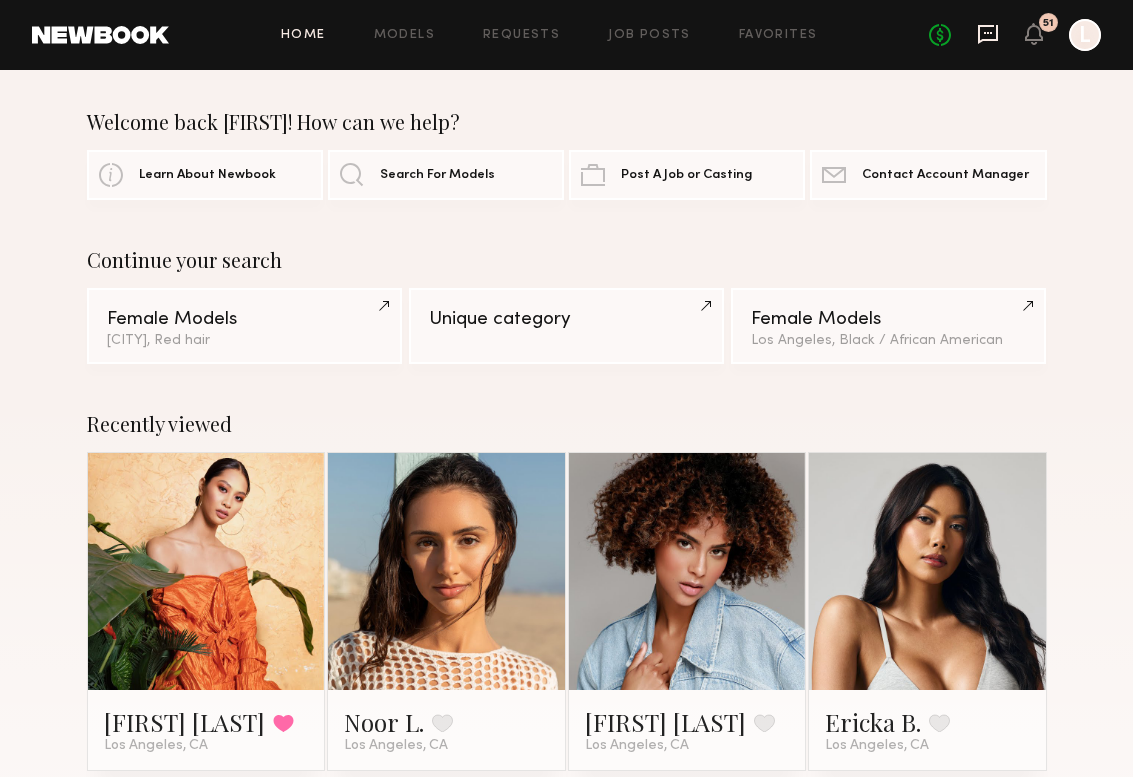 click 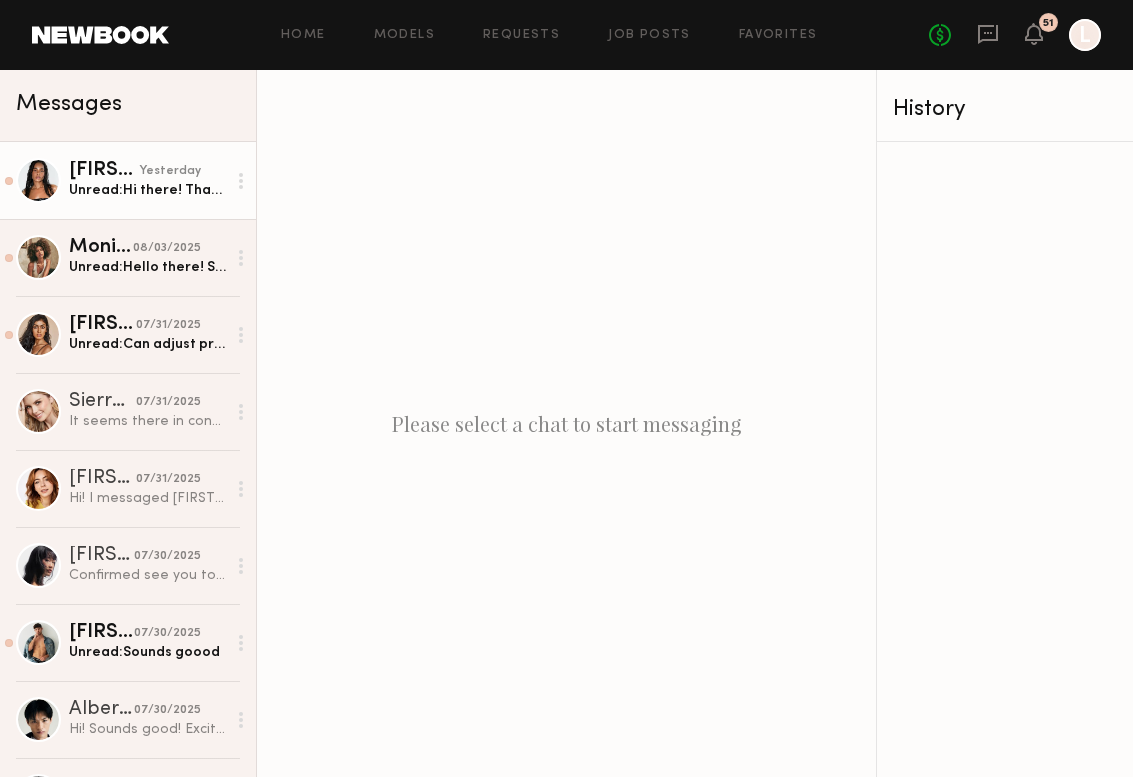 click on "Unread:  Hi there!
Thanks for the request i'm available! would we be able to add gas stipend new book takes out a fee :(" 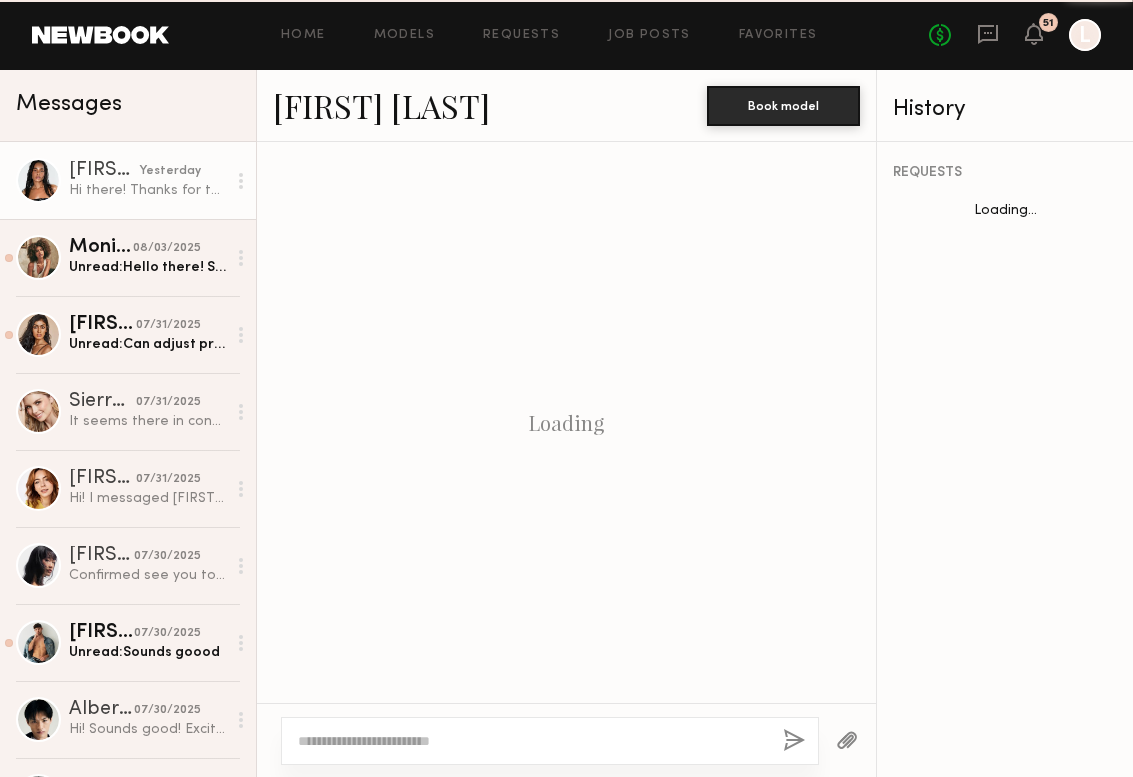 scroll, scrollTop: 525, scrollLeft: 0, axis: vertical 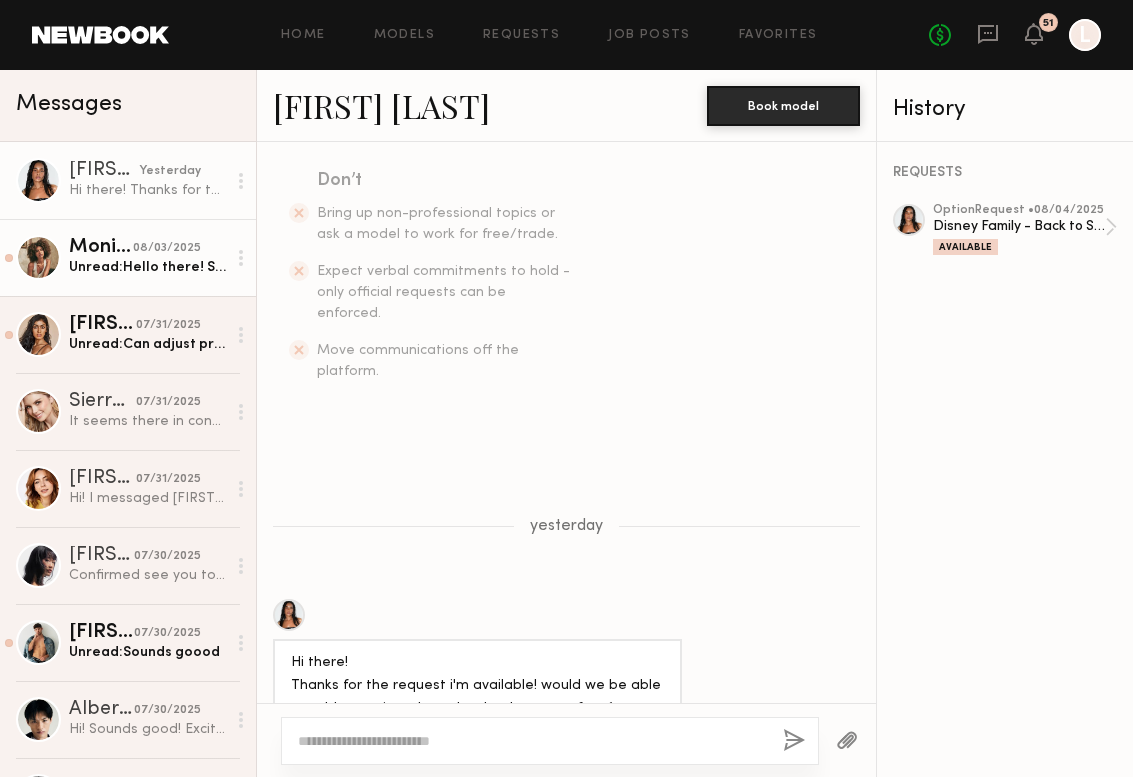 click on "Unread:  Hello there! Sorry for the delay in confirming this job- I had another client holding me for the 6th prior and just confirmed. I will have to decline this time but I’m available the rest for the week if there’s any flexibility. Thank you again!" 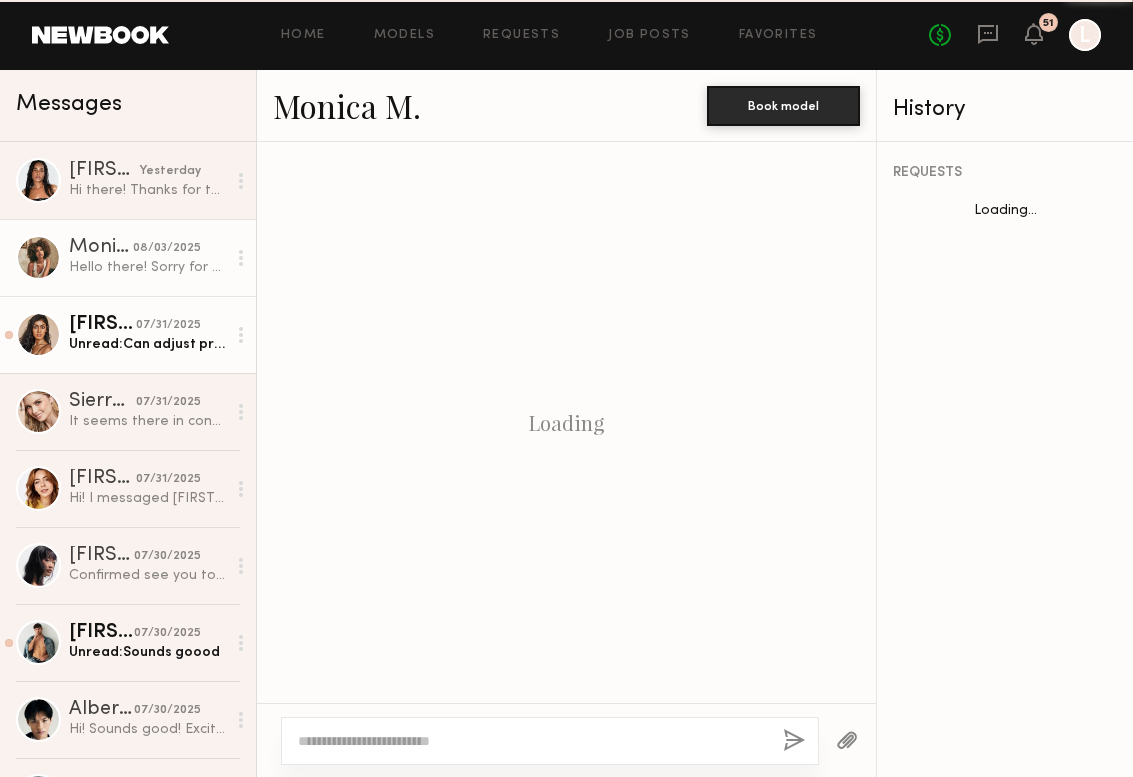 scroll, scrollTop: 1829, scrollLeft: 0, axis: vertical 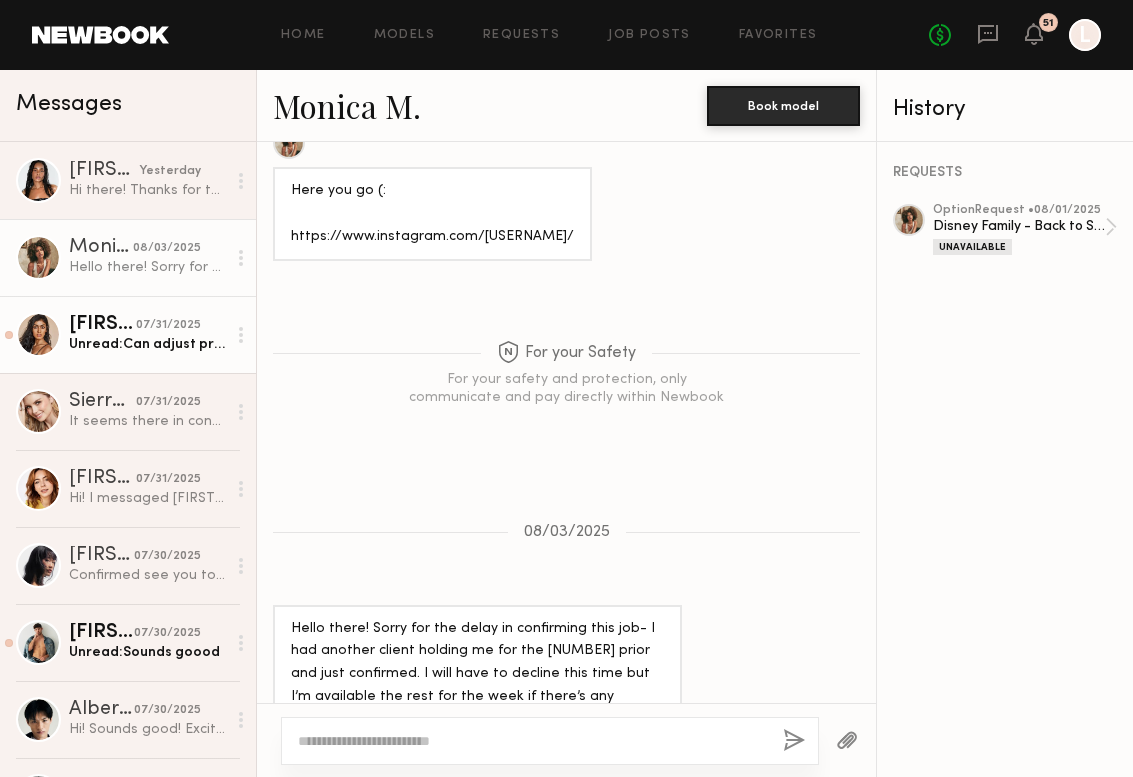 click on "Natasha W. 07/31/2025 Unread:  Can adjust price to hour! Thank you for today!" 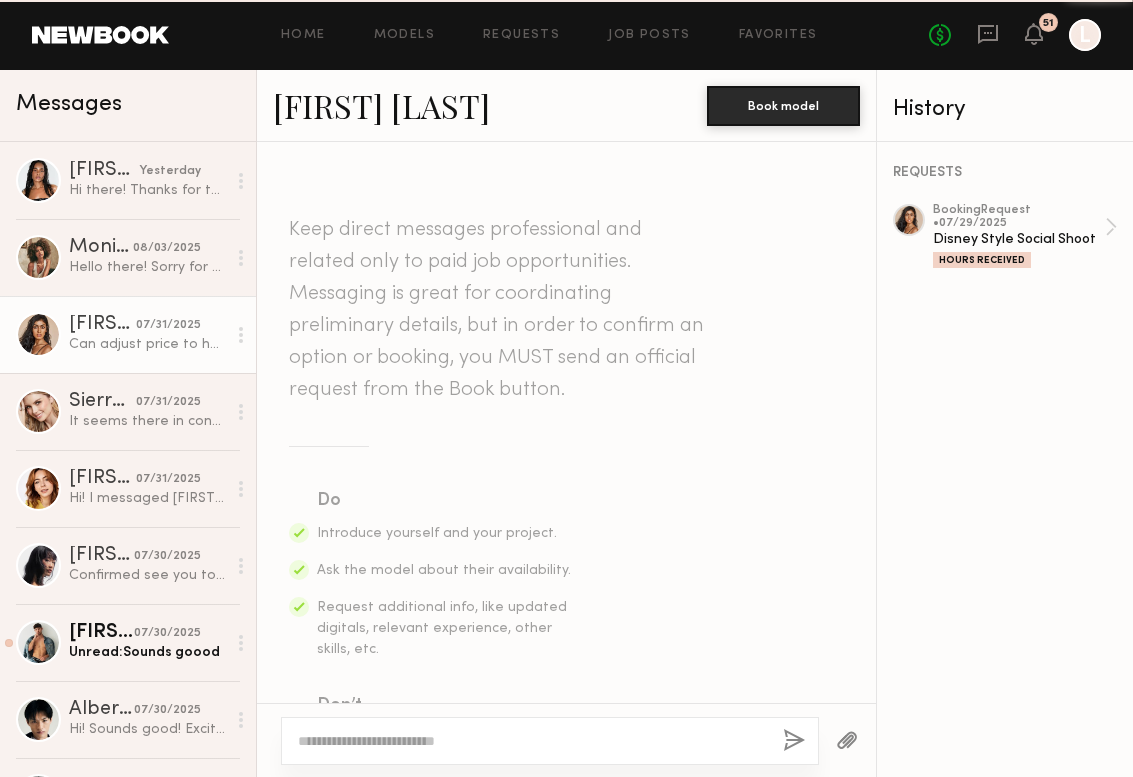 scroll, scrollTop: 2040, scrollLeft: 0, axis: vertical 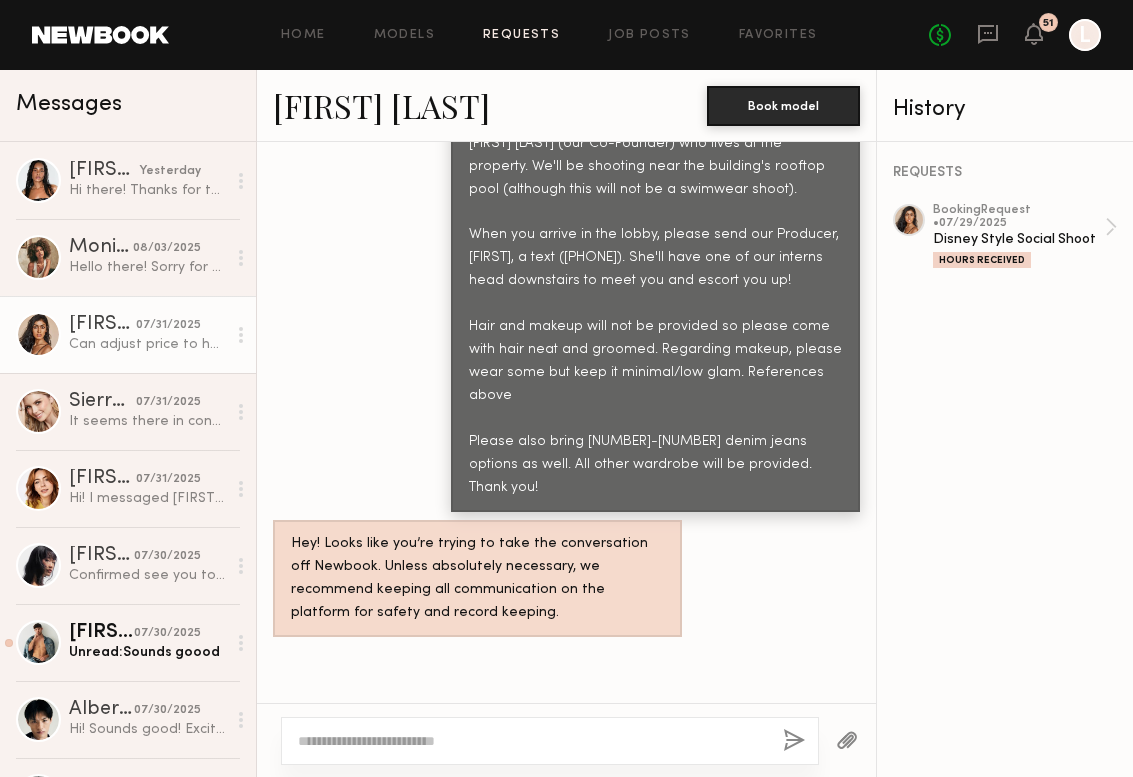 click on "Requests" 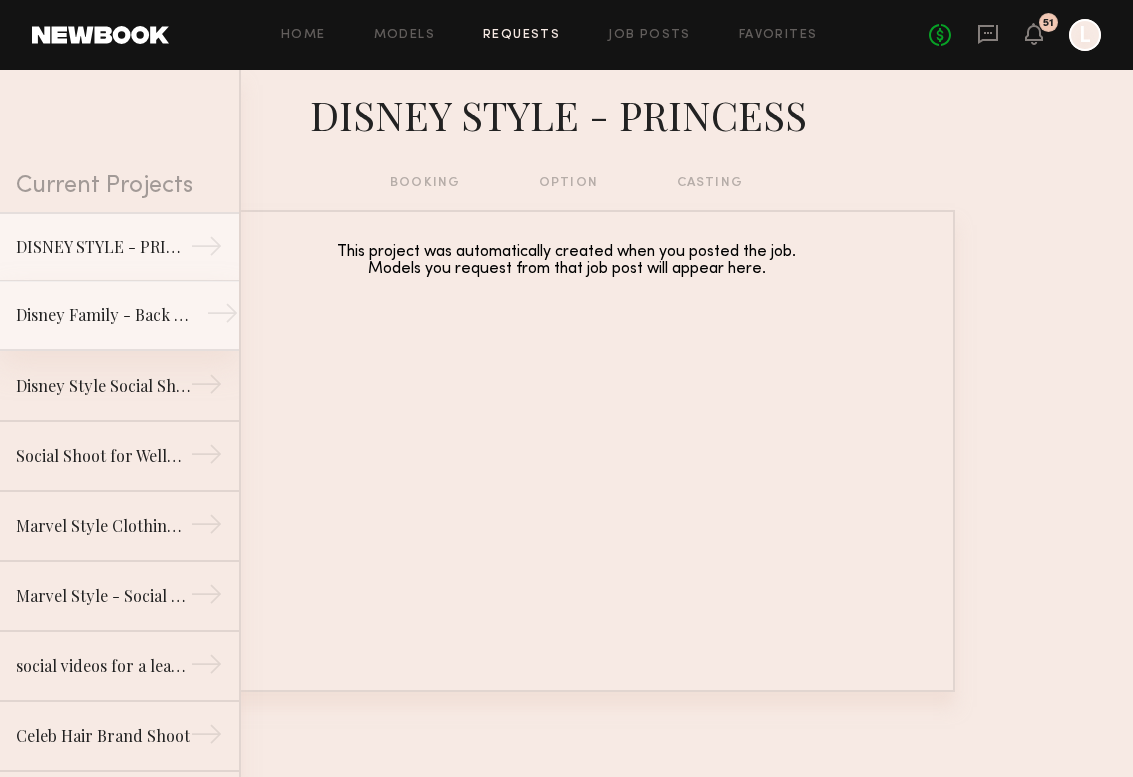 click on "Disney Family - Back to School" 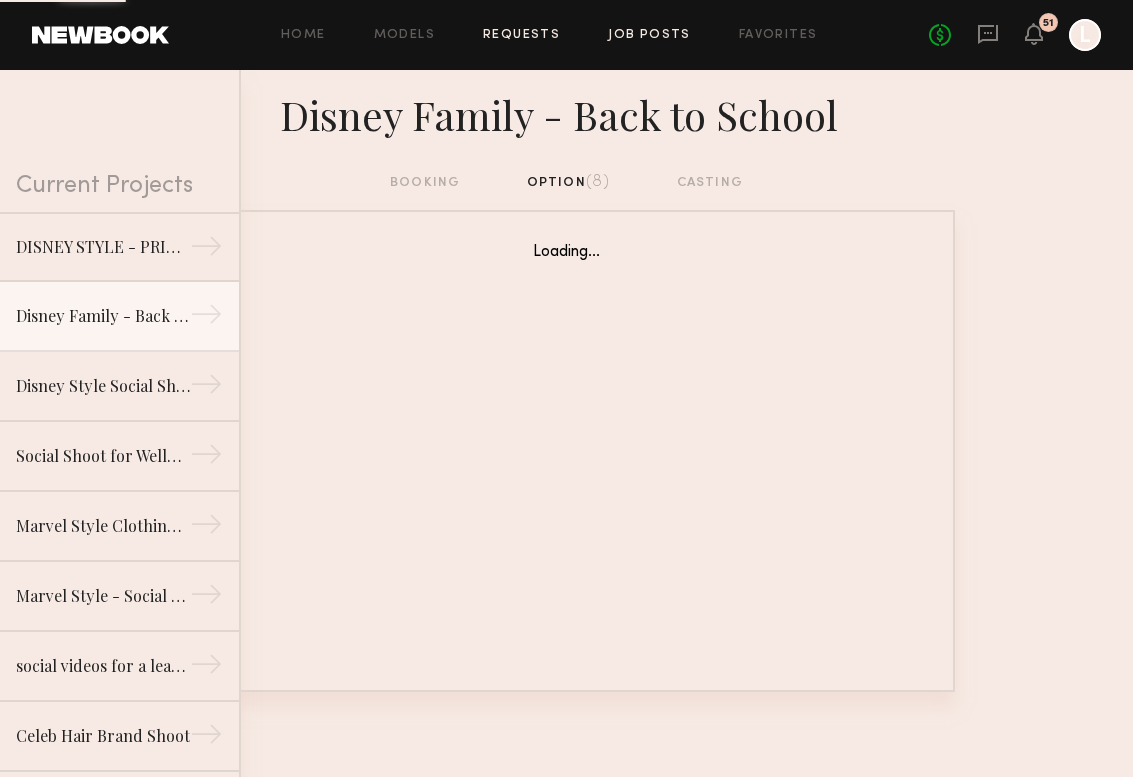 click on "Job Posts" 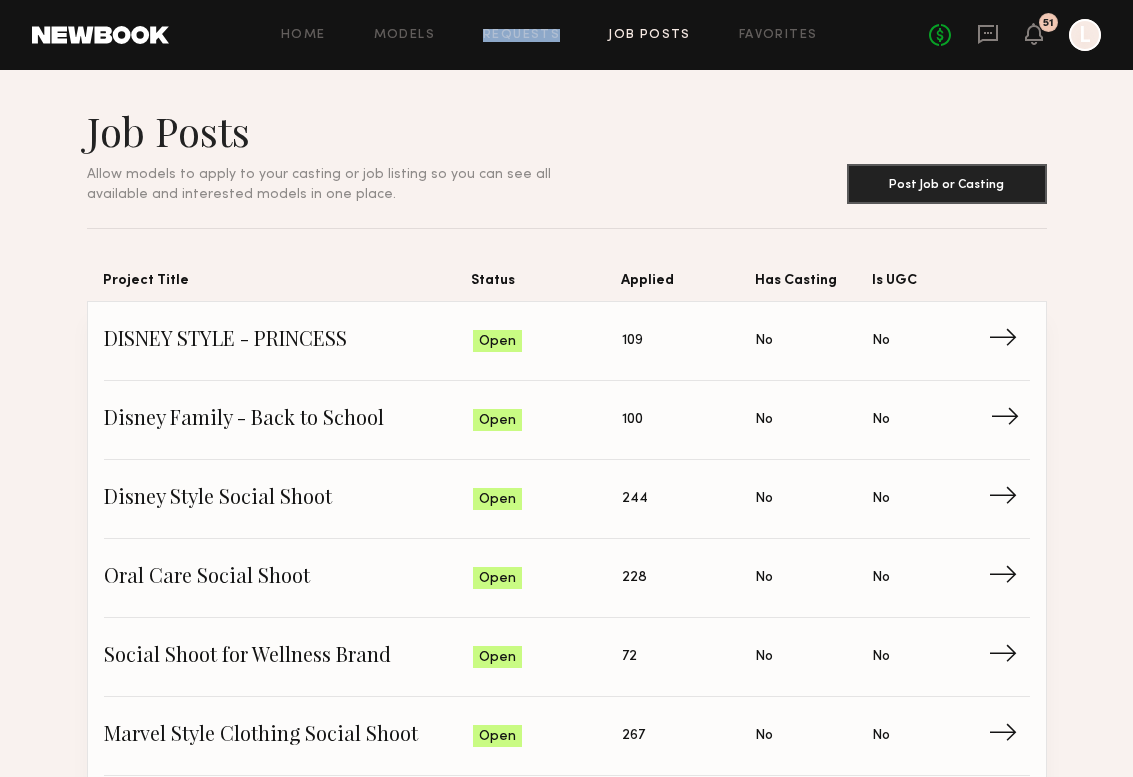 click on "Disney Family - Back to School" 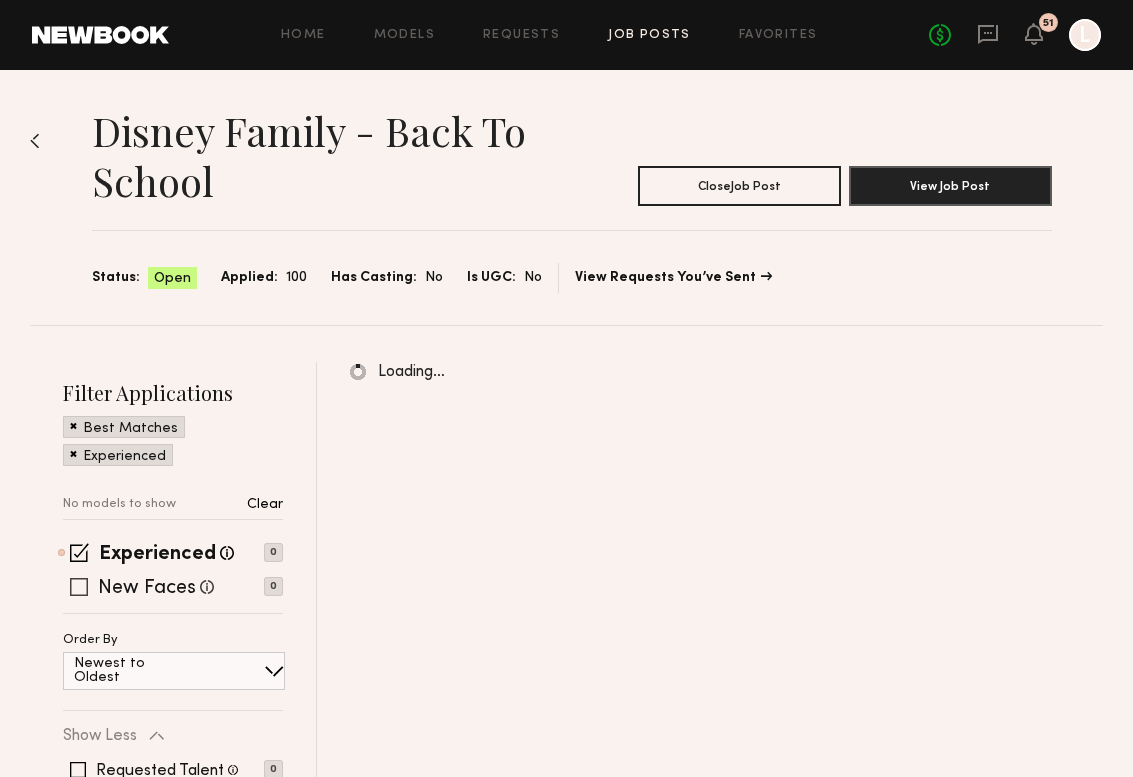 click on "New Faces" 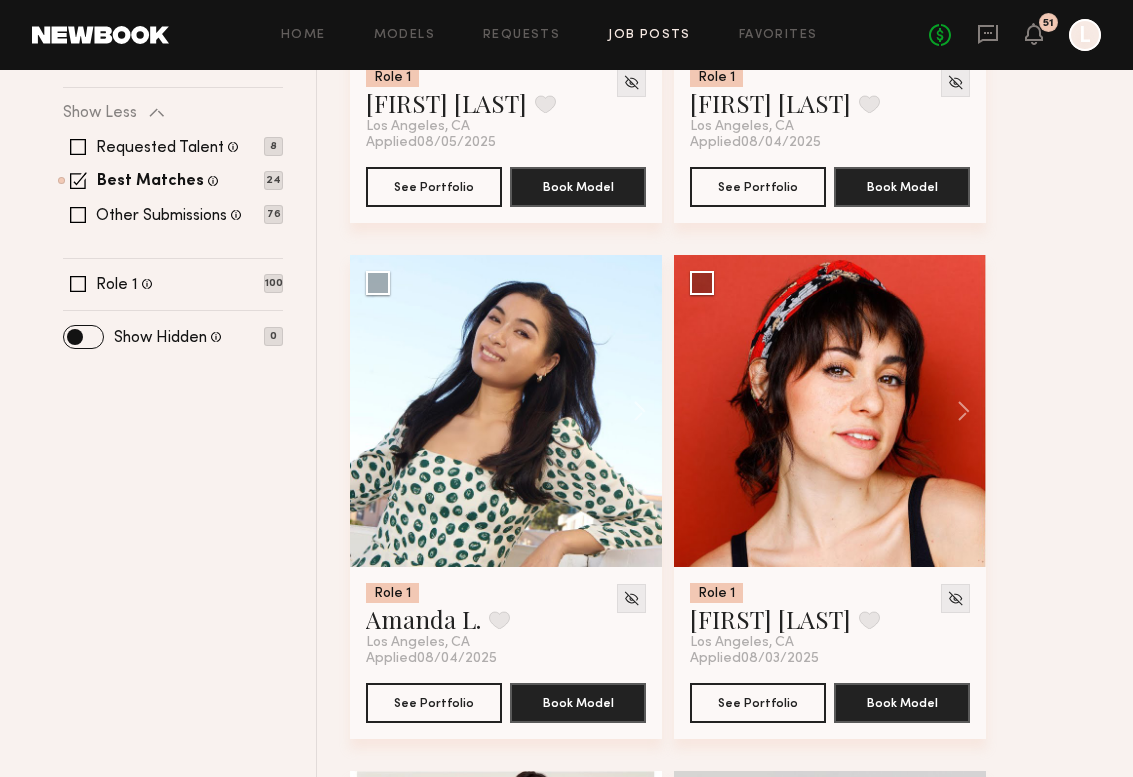 scroll, scrollTop: 628, scrollLeft: 0, axis: vertical 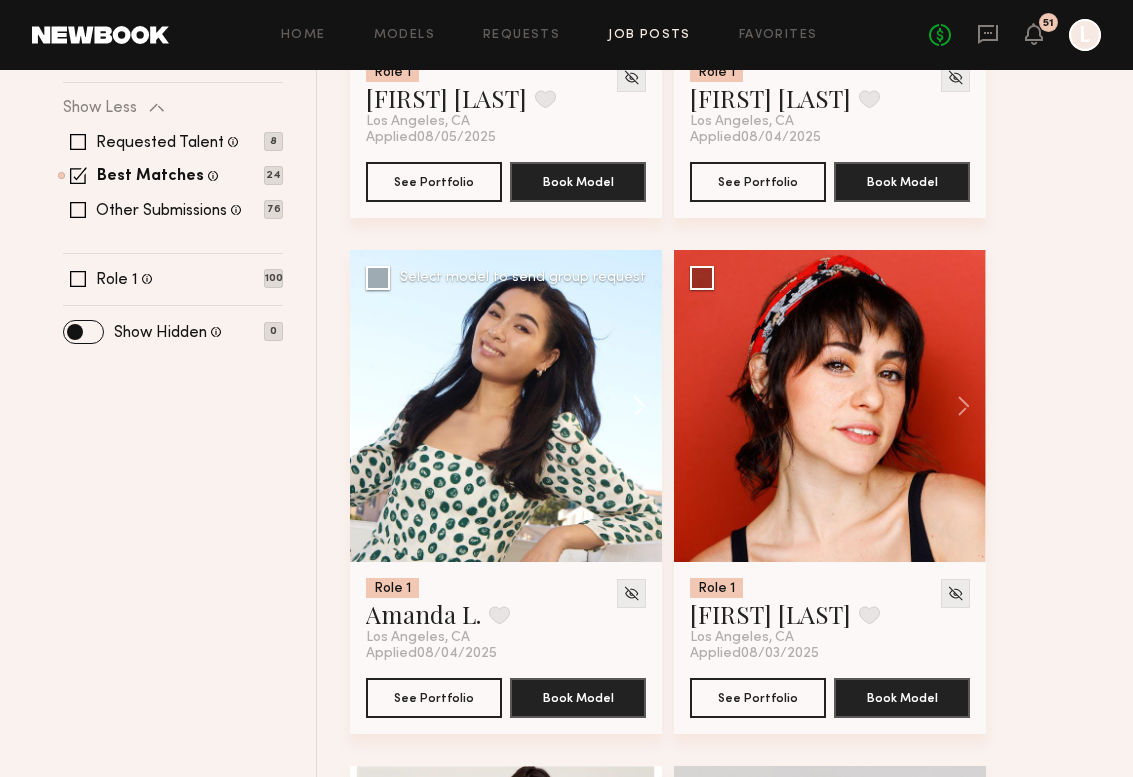 click 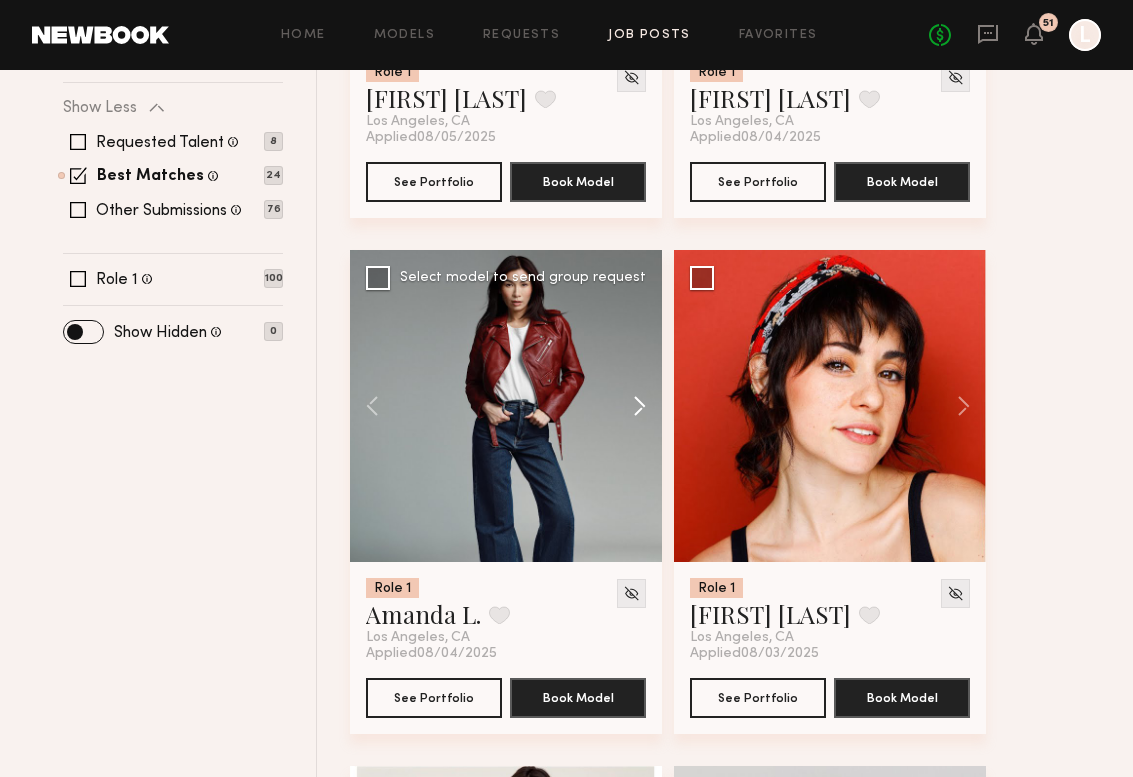 click 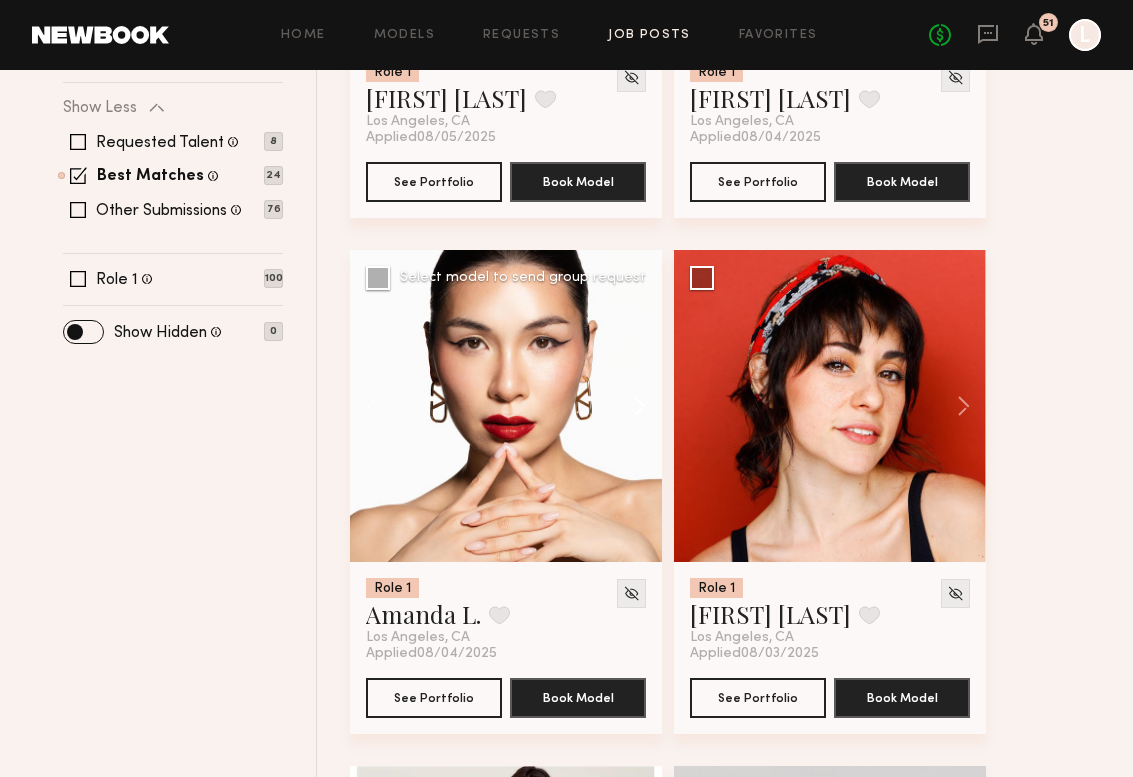 click 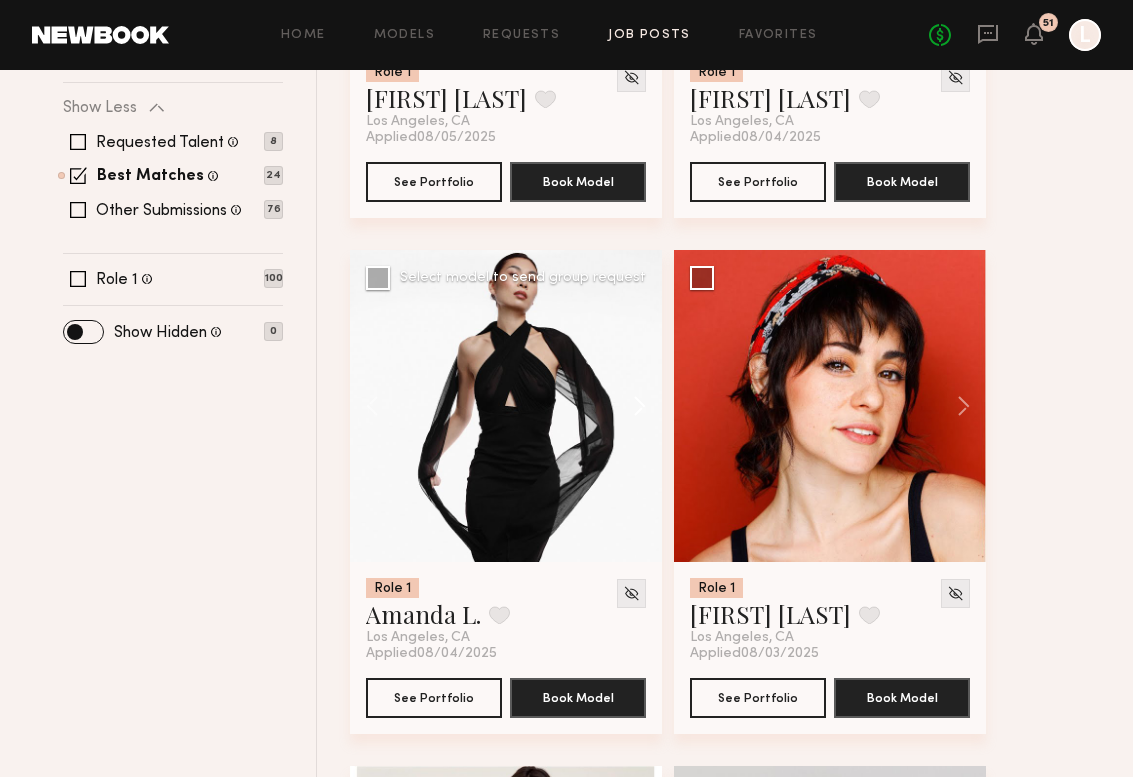 click 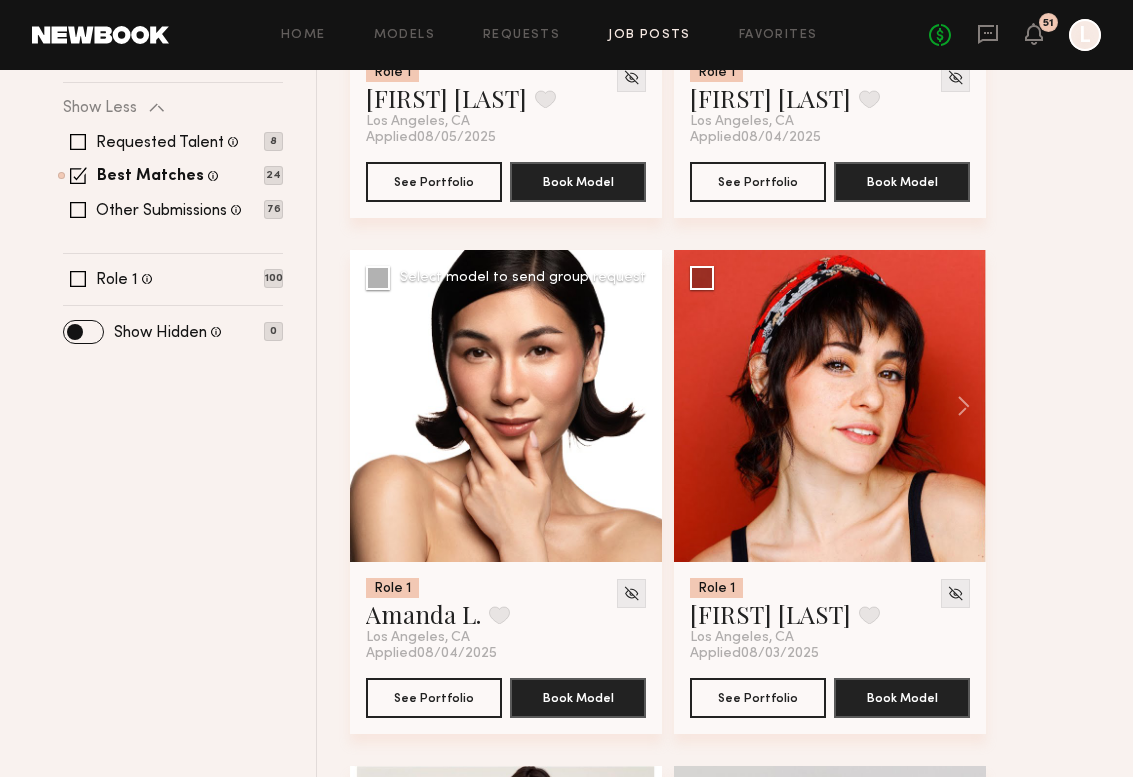 click 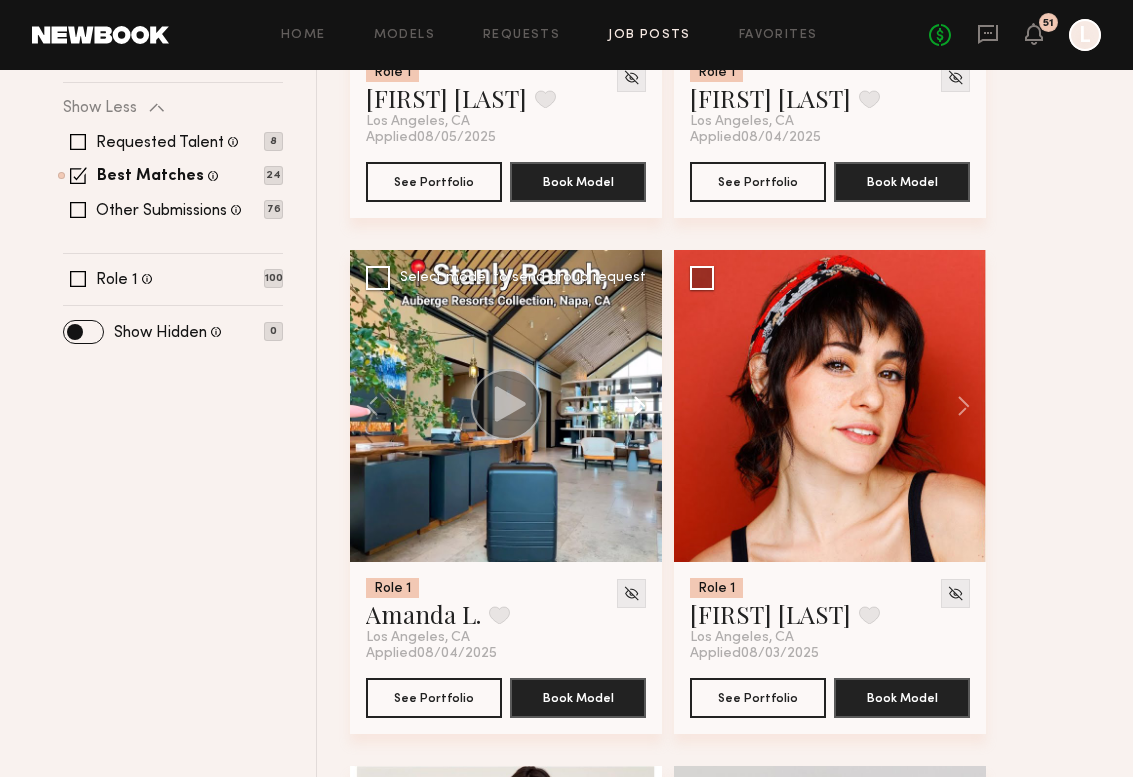 click 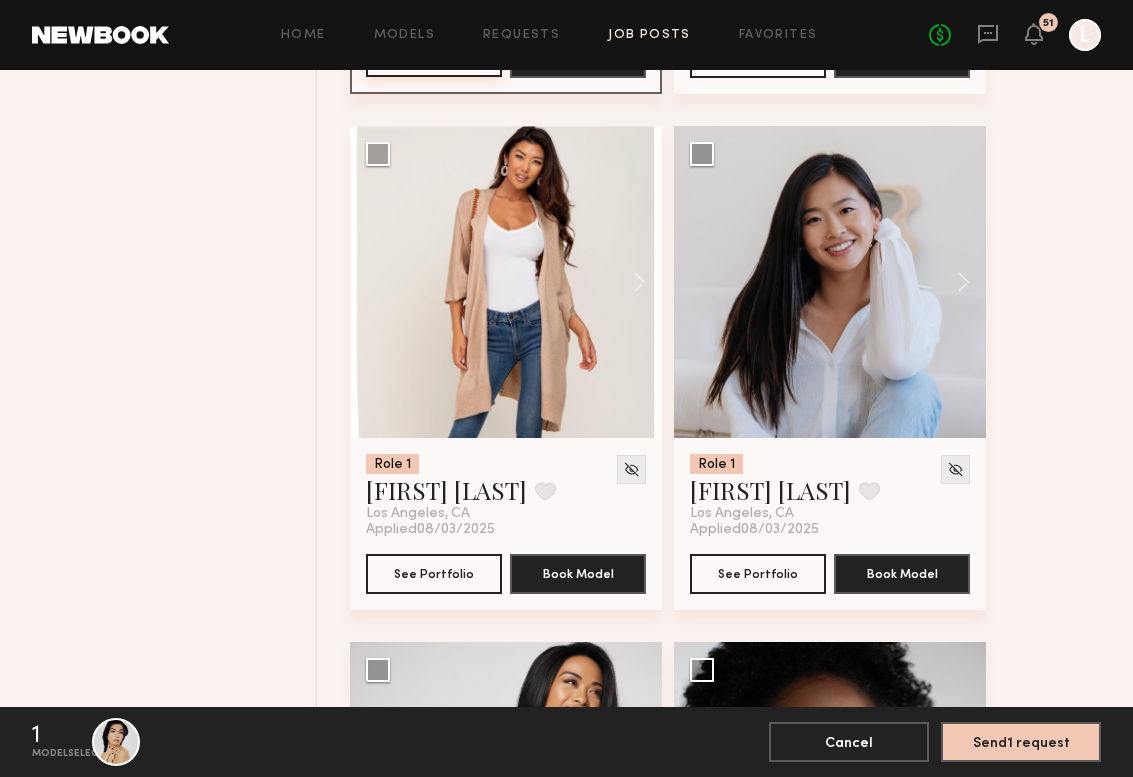 scroll, scrollTop: 1271, scrollLeft: 0, axis: vertical 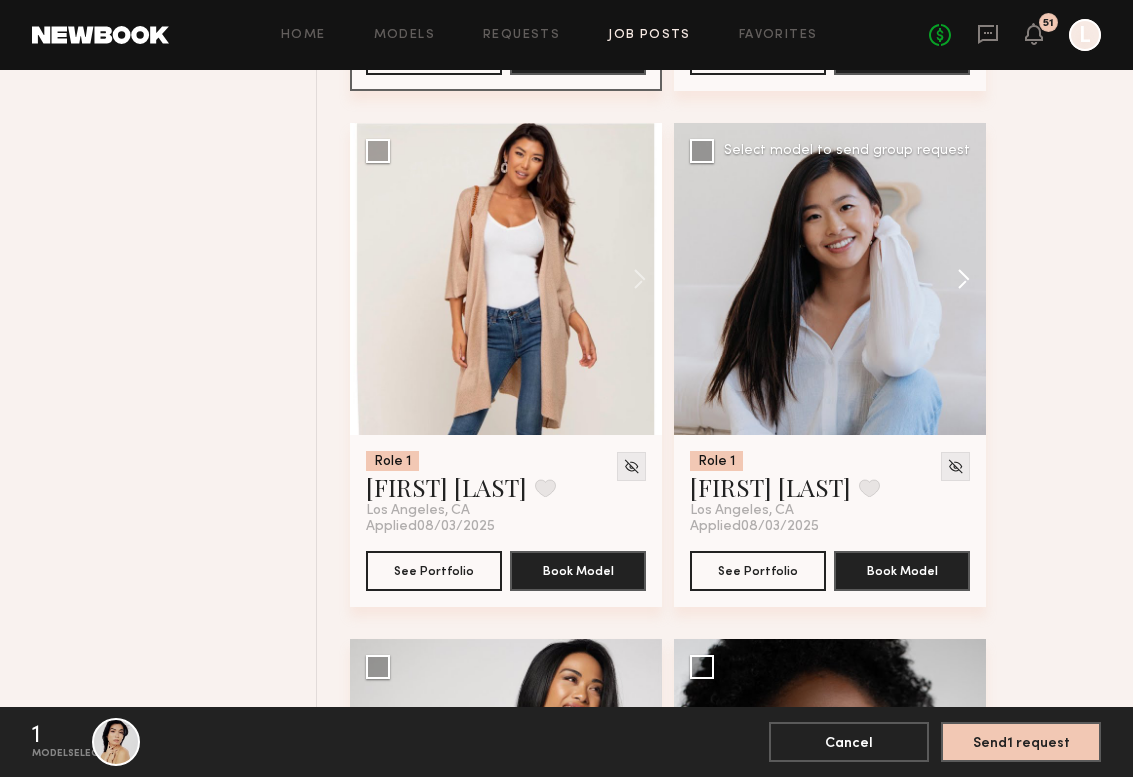 click 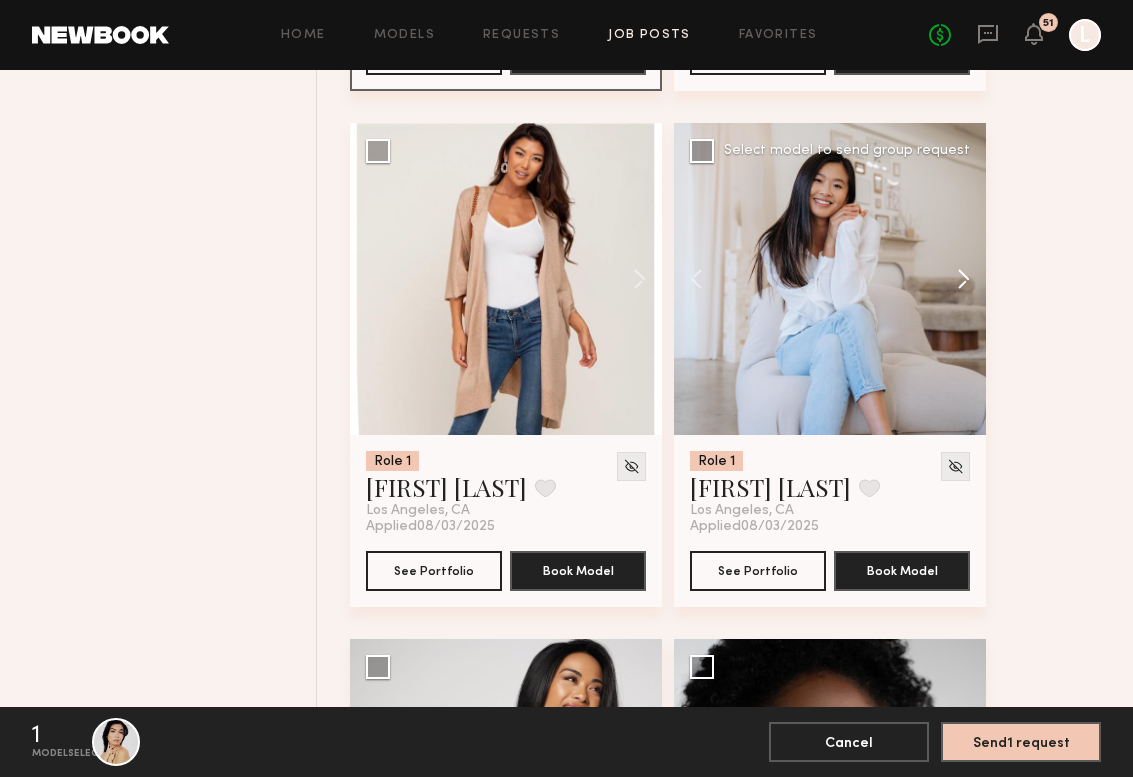 click 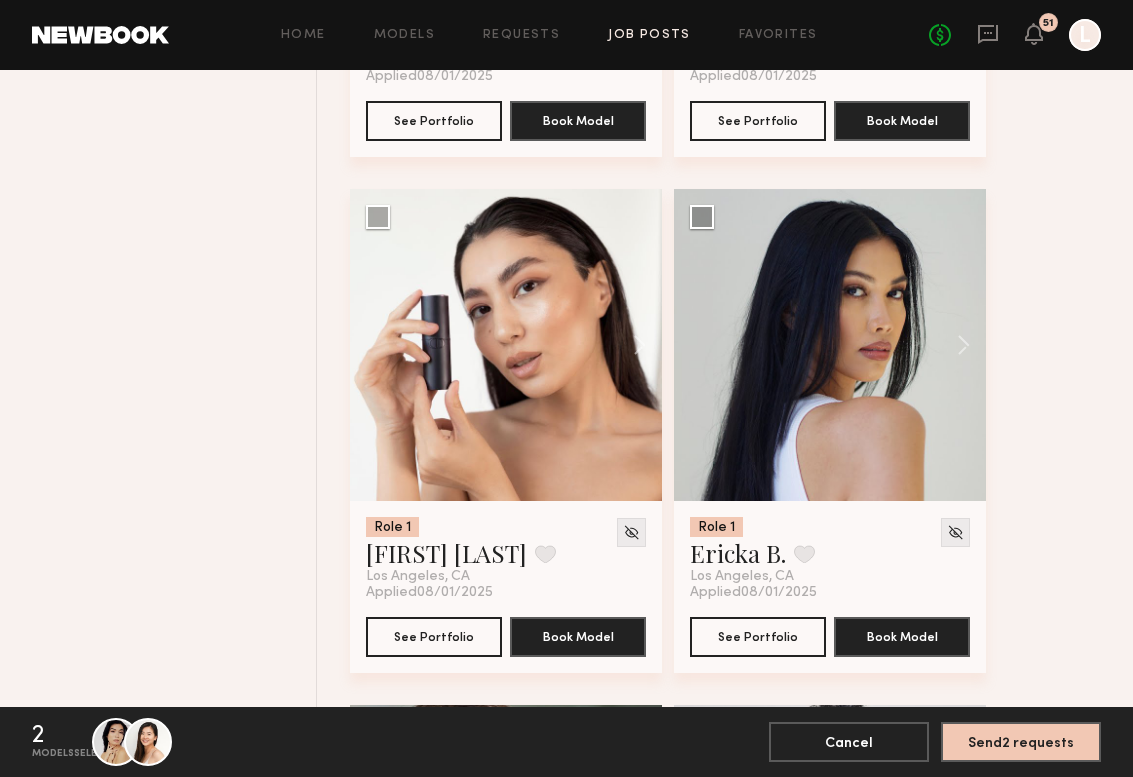 scroll, scrollTop: 4311, scrollLeft: 0, axis: vertical 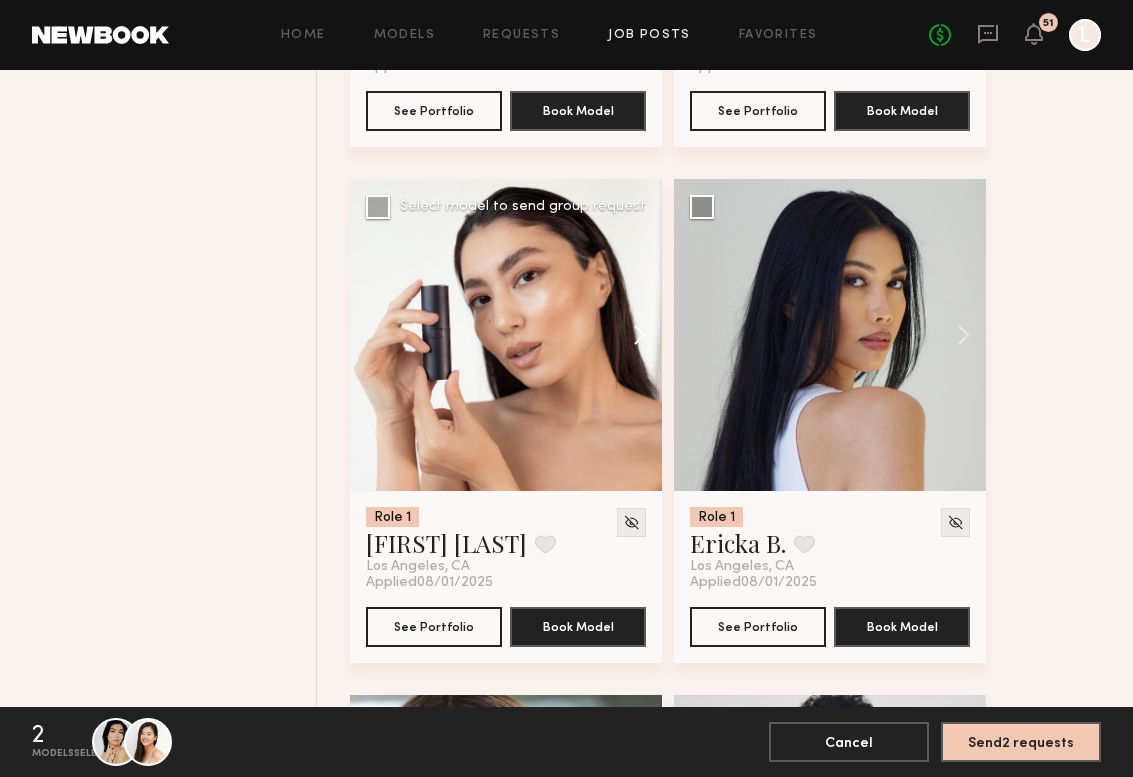 click 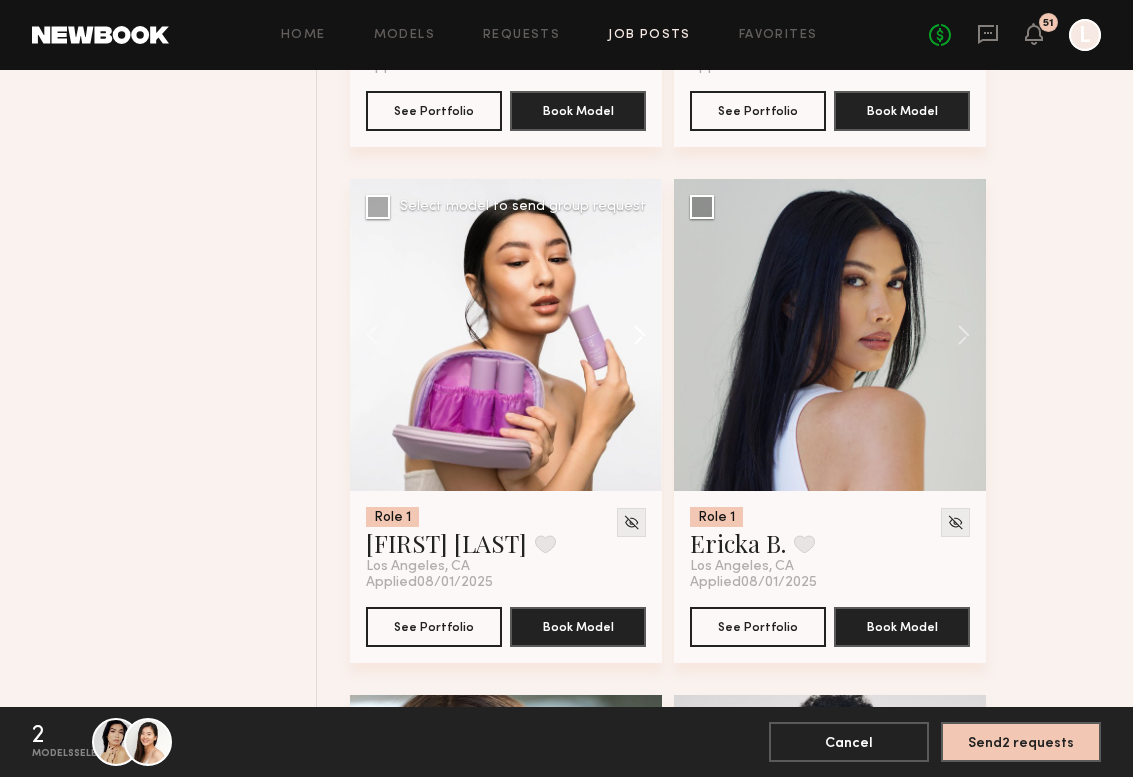 click 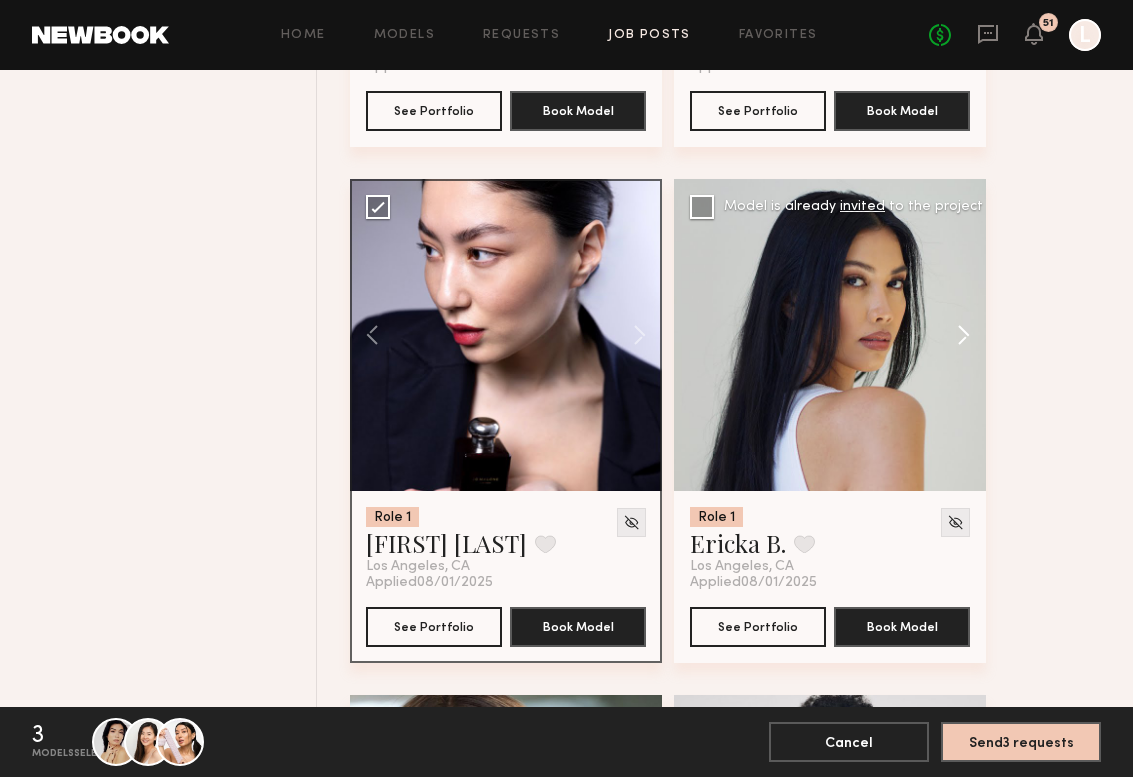 click 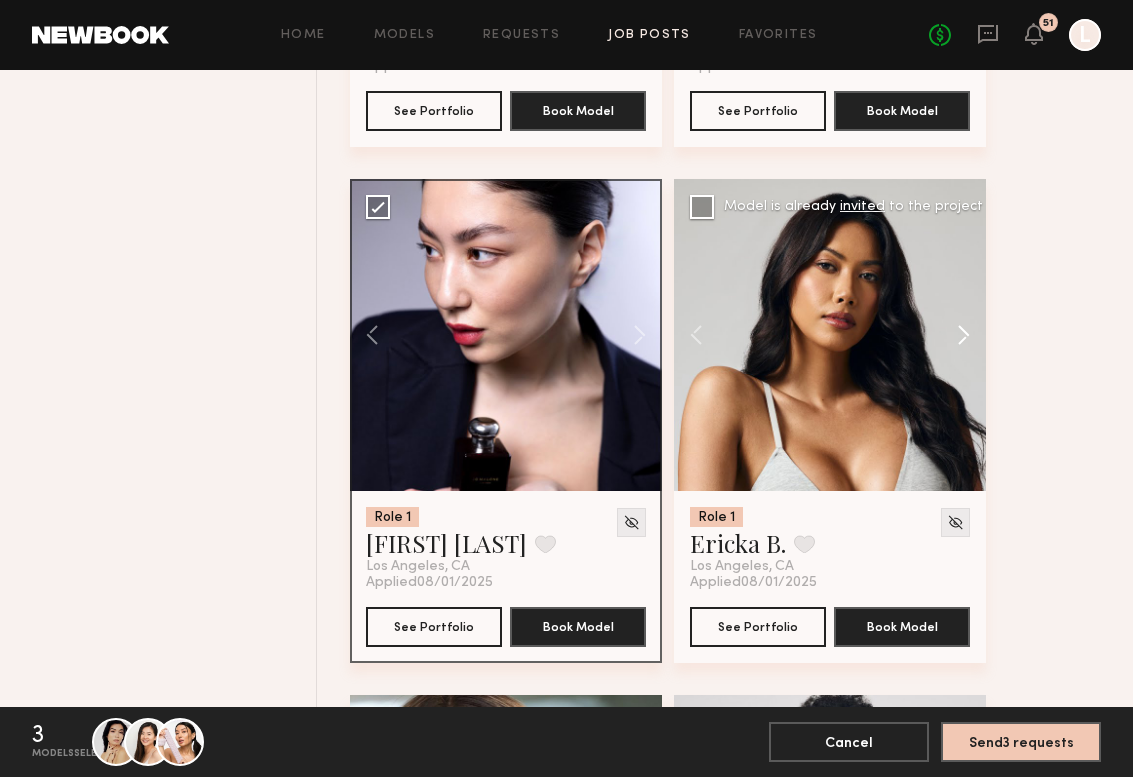 click 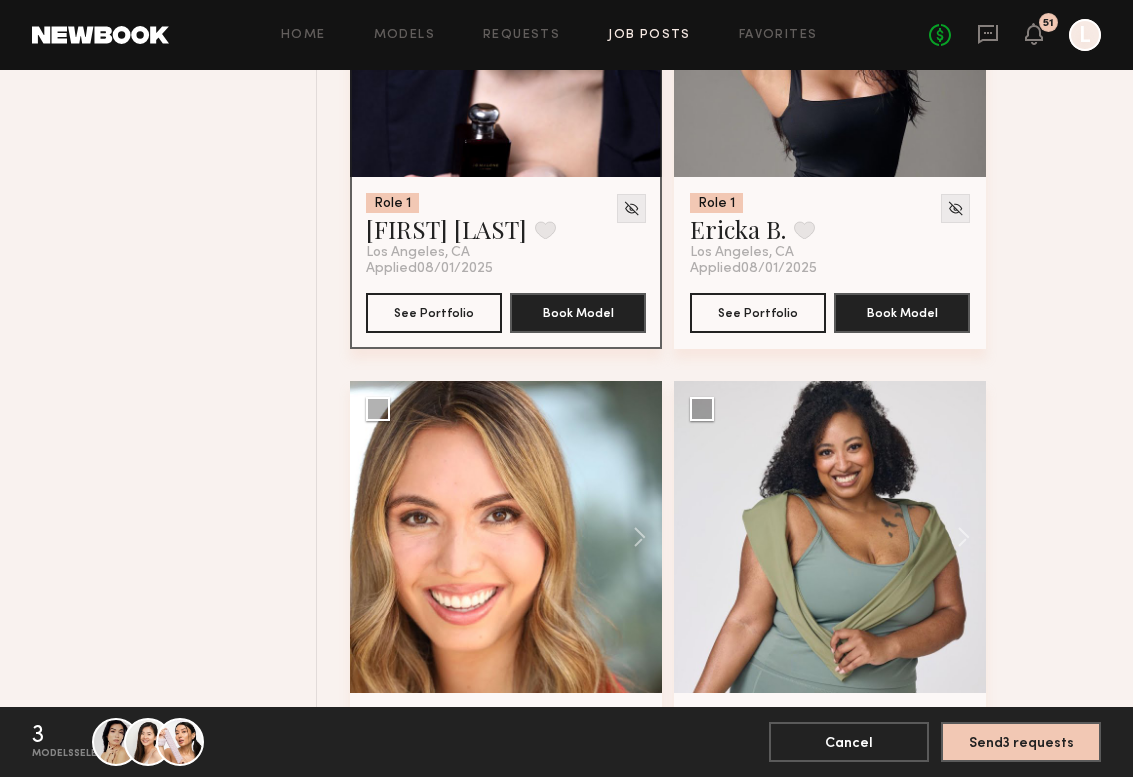 scroll, scrollTop: 4646, scrollLeft: 0, axis: vertical 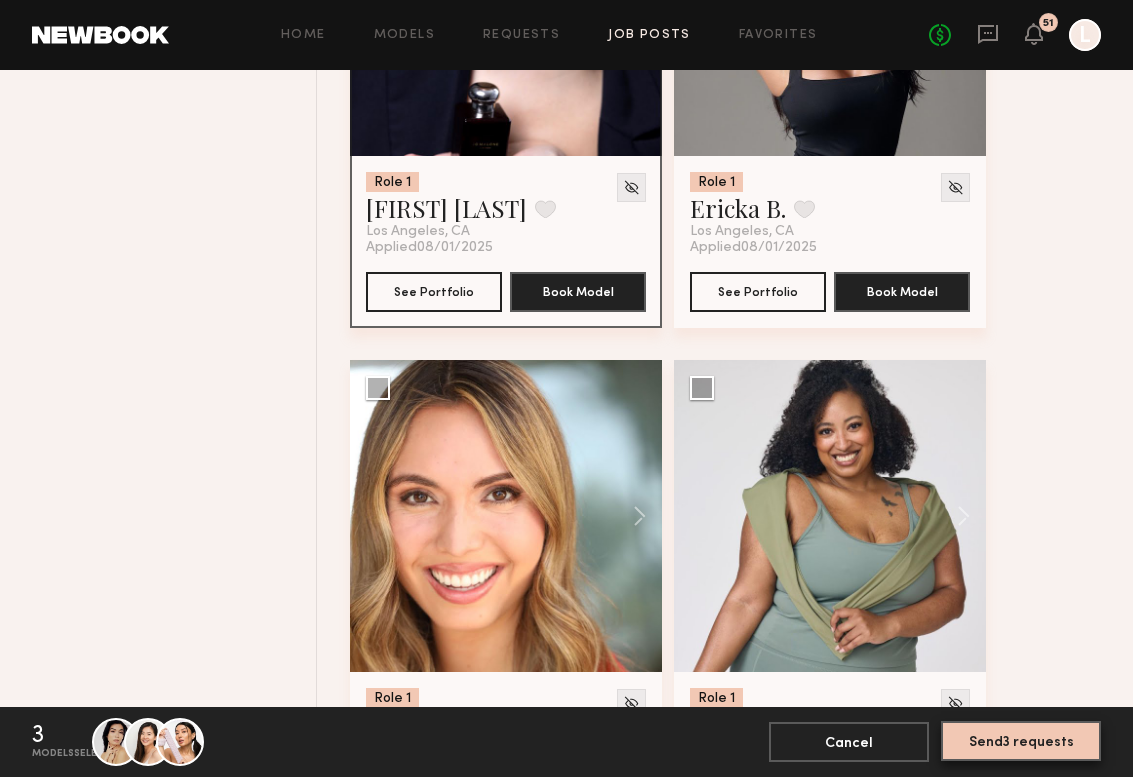 click on "Send  3   requests" 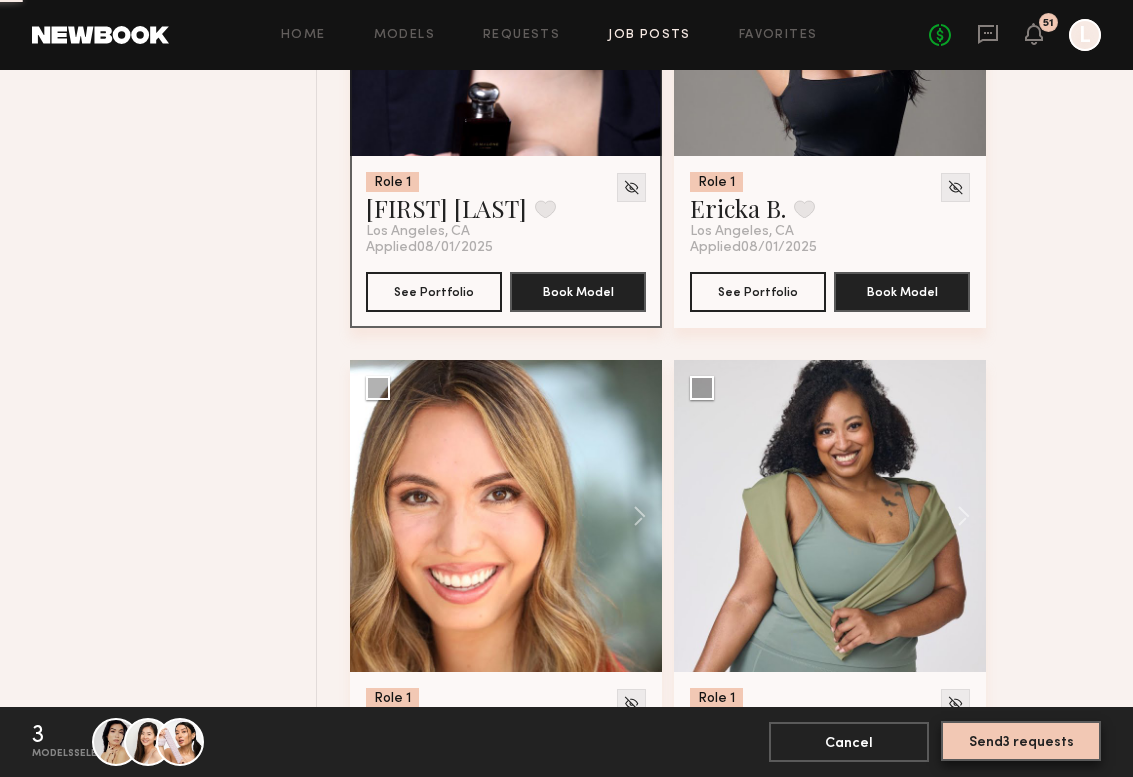scroll, scrollTop: 0, scrollLeft: 0, axis: both 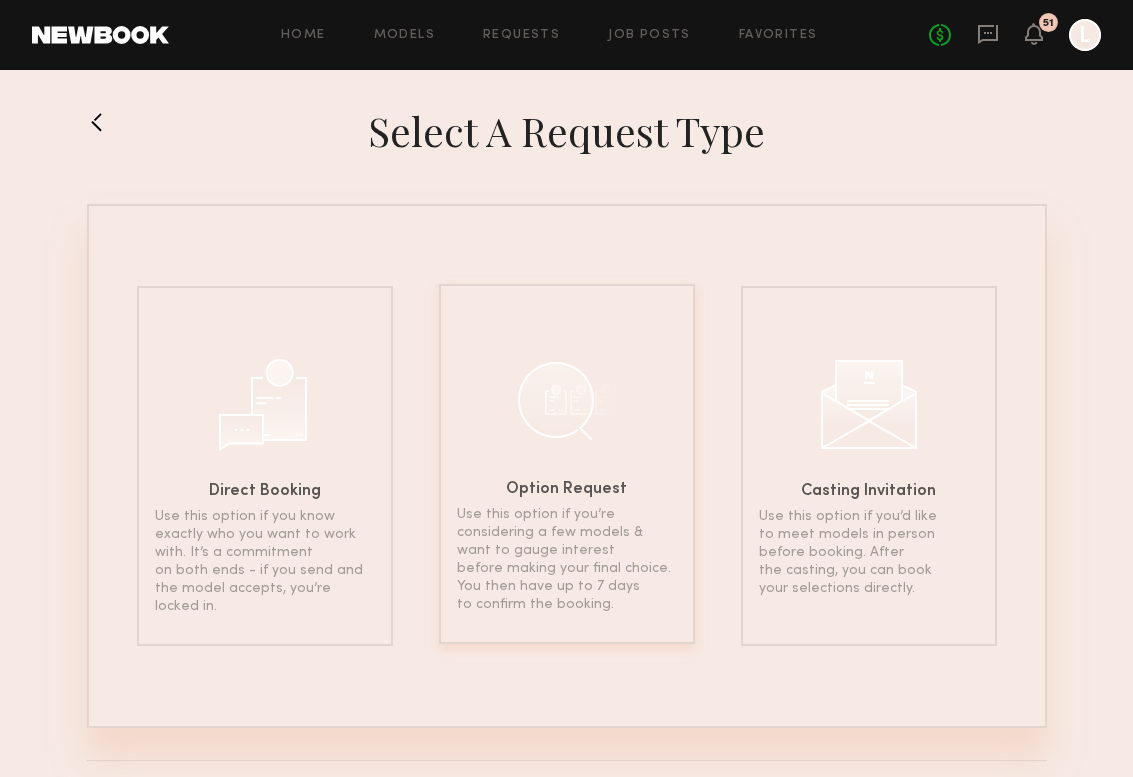 click on "Use this option if you’re considering a few models & want to gauge interest before making your final choice. You then have up to 7 days to confirm the booking." 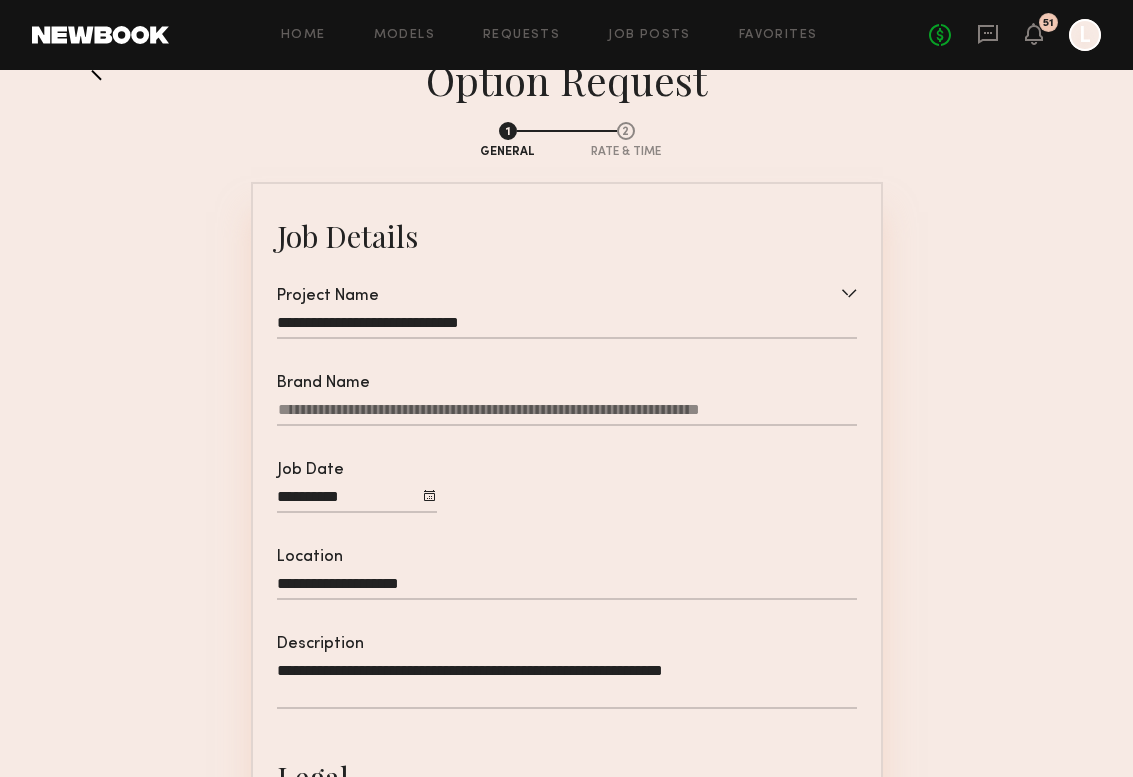 scroll, scrollTop: 37, scrollLeft: 0, axis: vertical 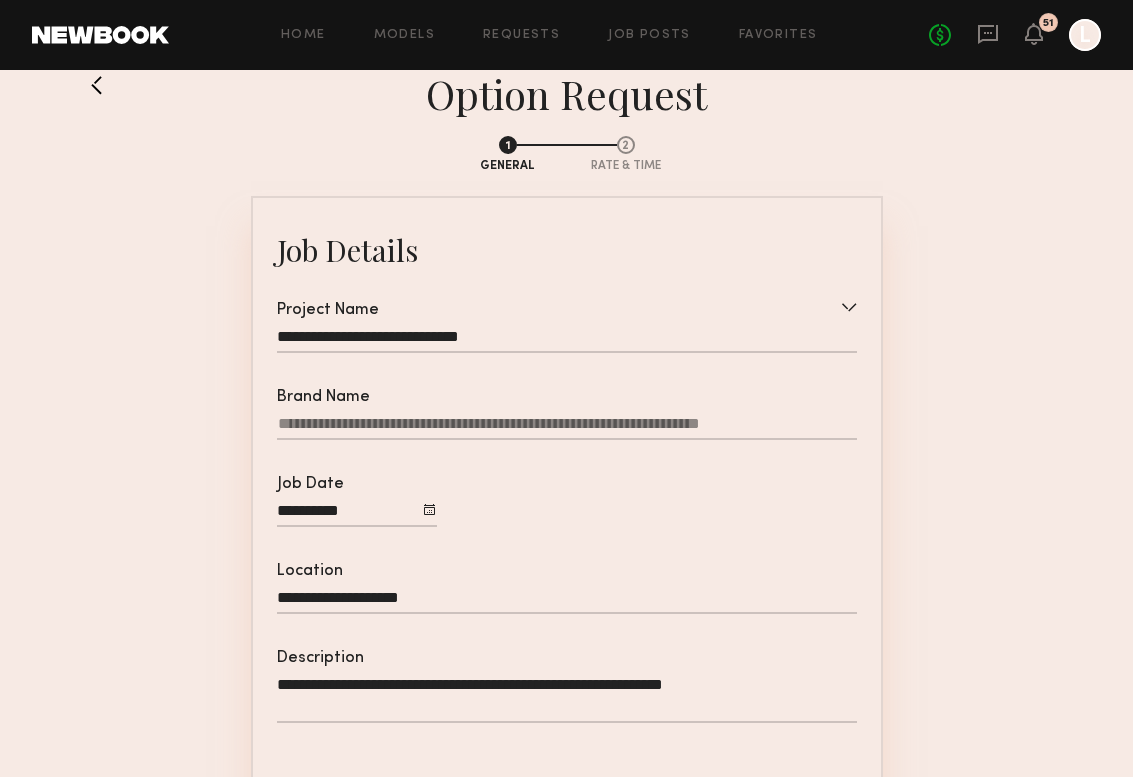 click on "Brand Name" 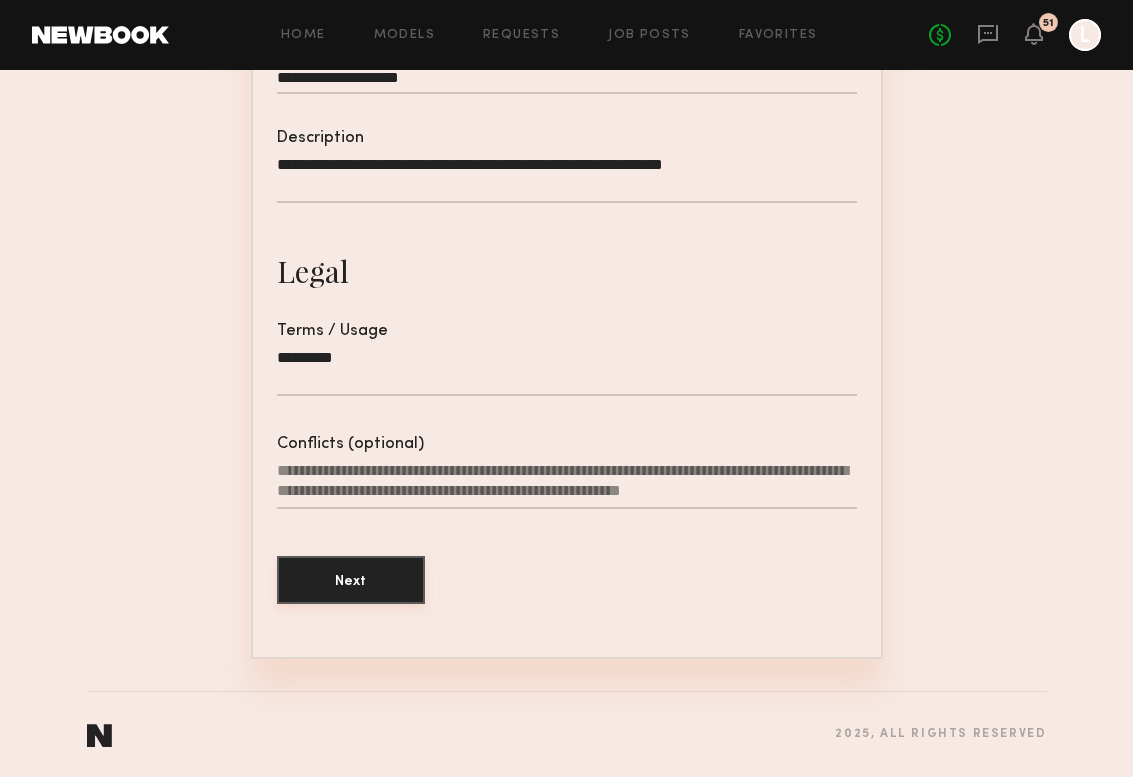scroll, scrollTop: 561, scrollLeft: 0, axis: vertical 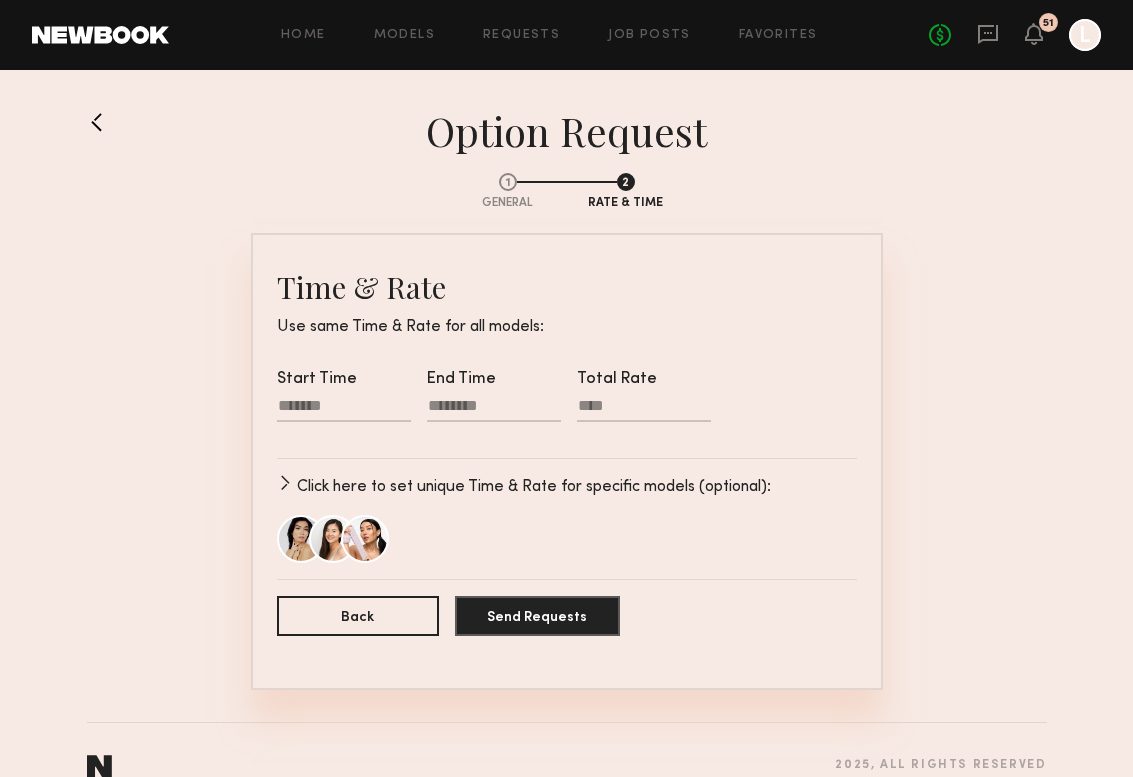 click 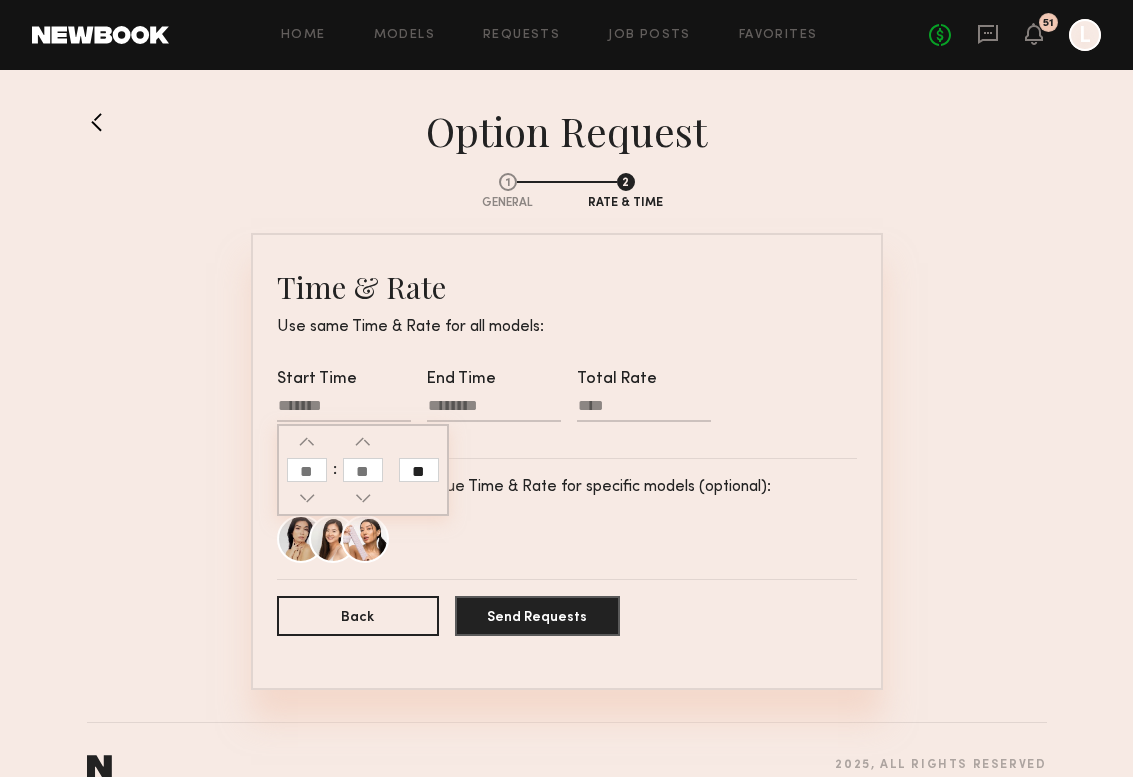 click 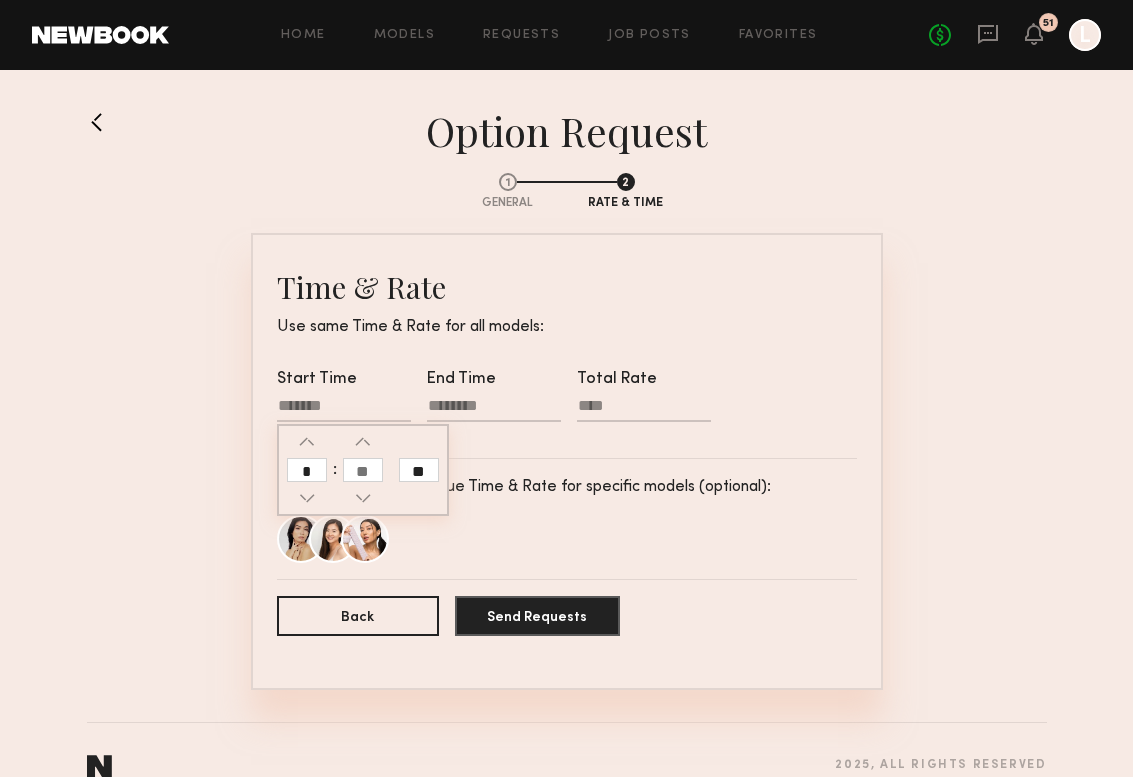 type on "*" 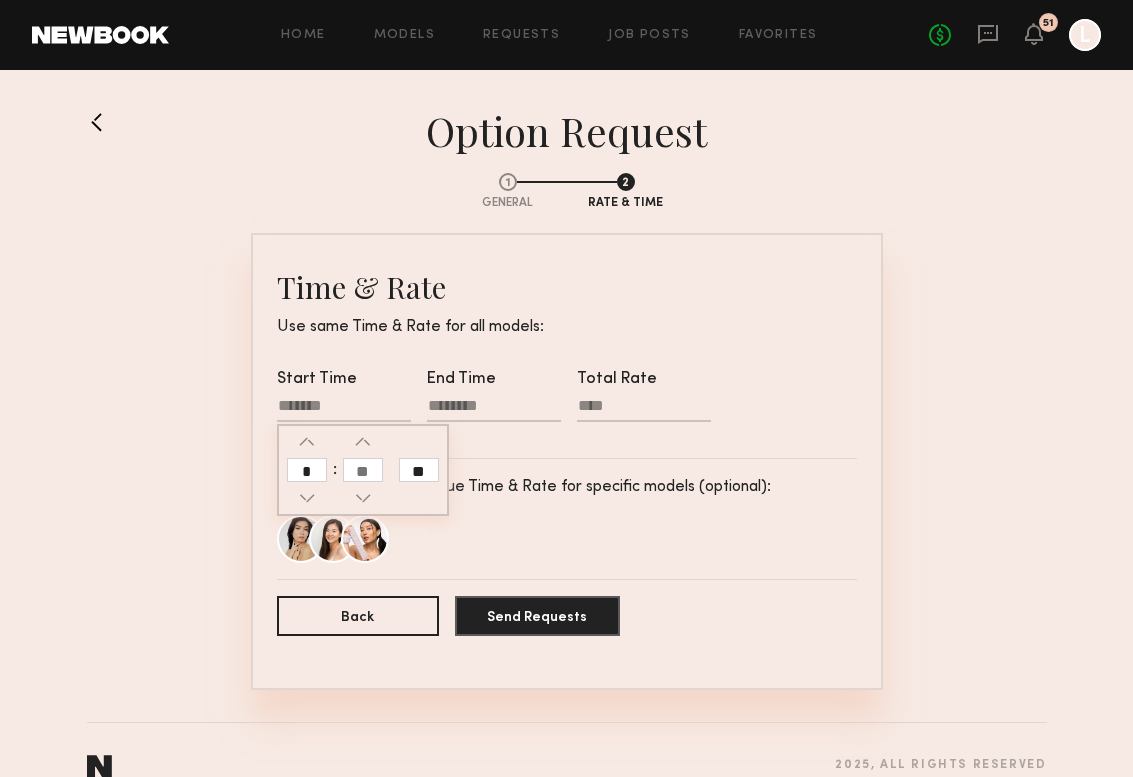 type on "********" 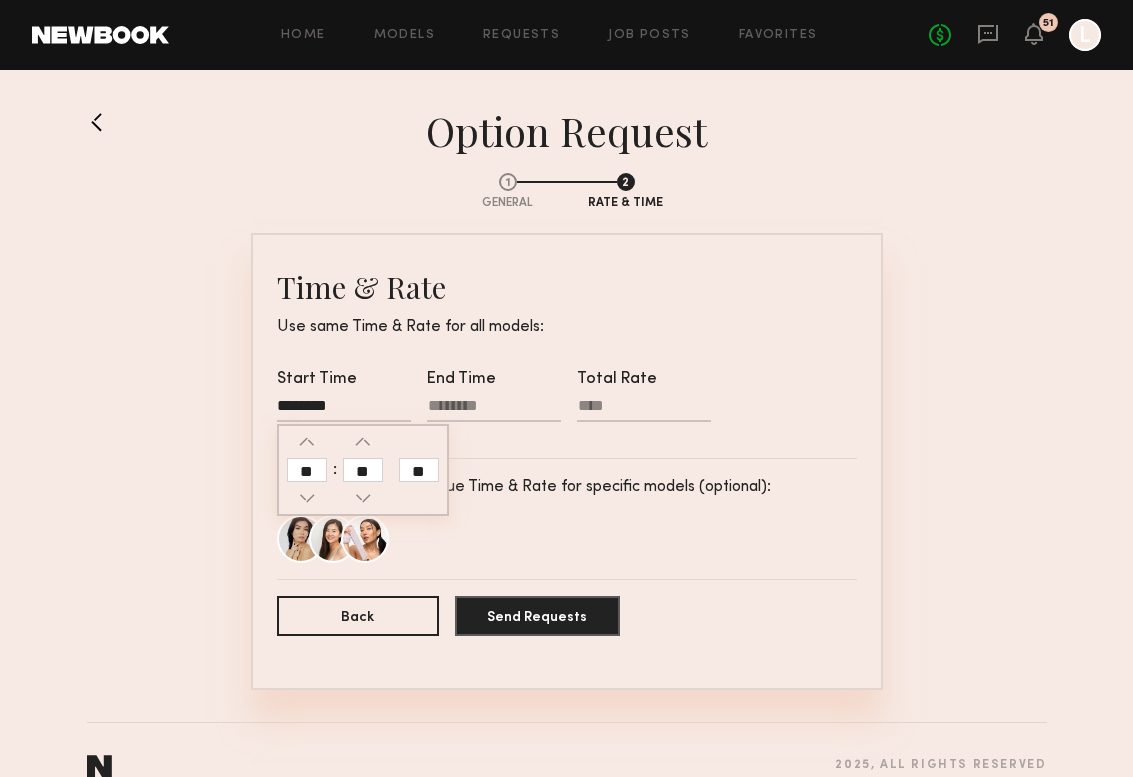 click 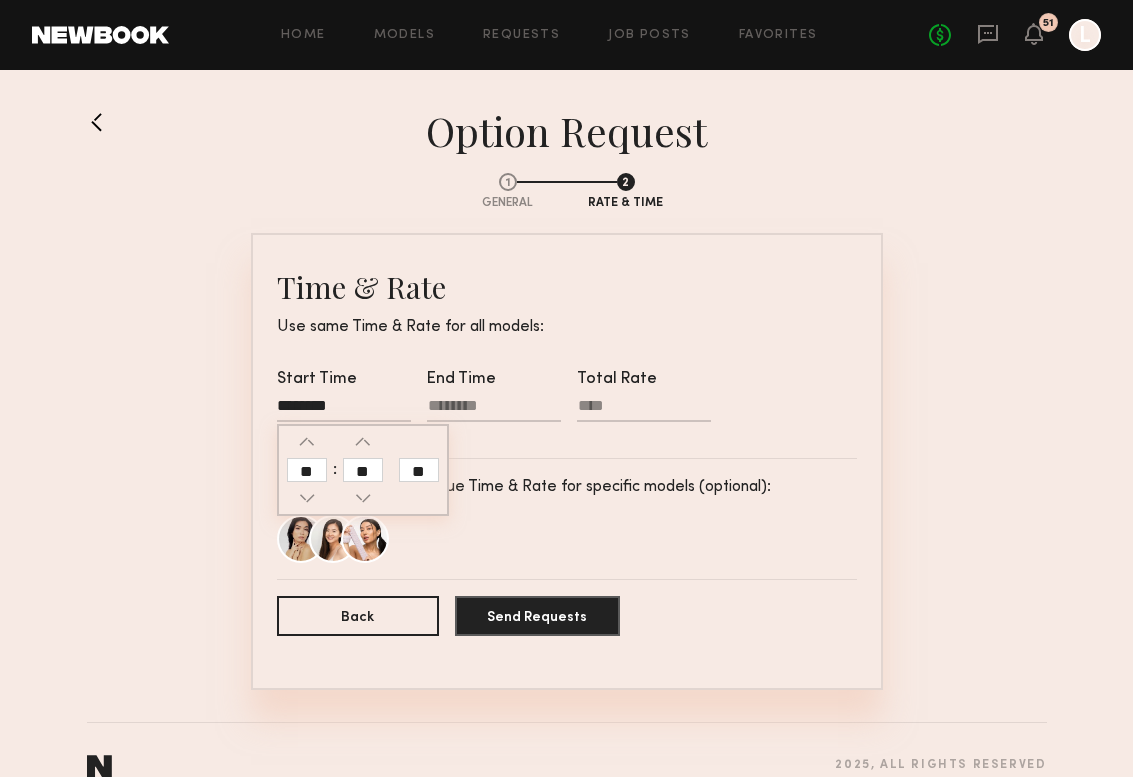 type on "**" 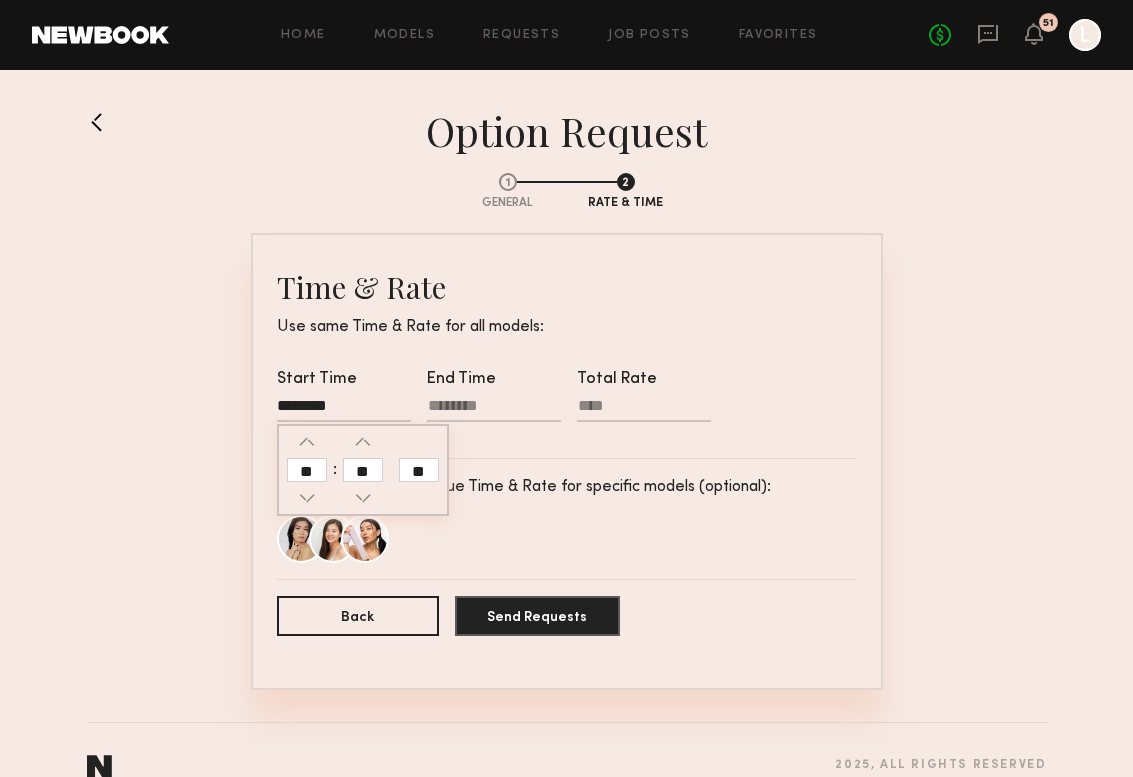 type on "********" 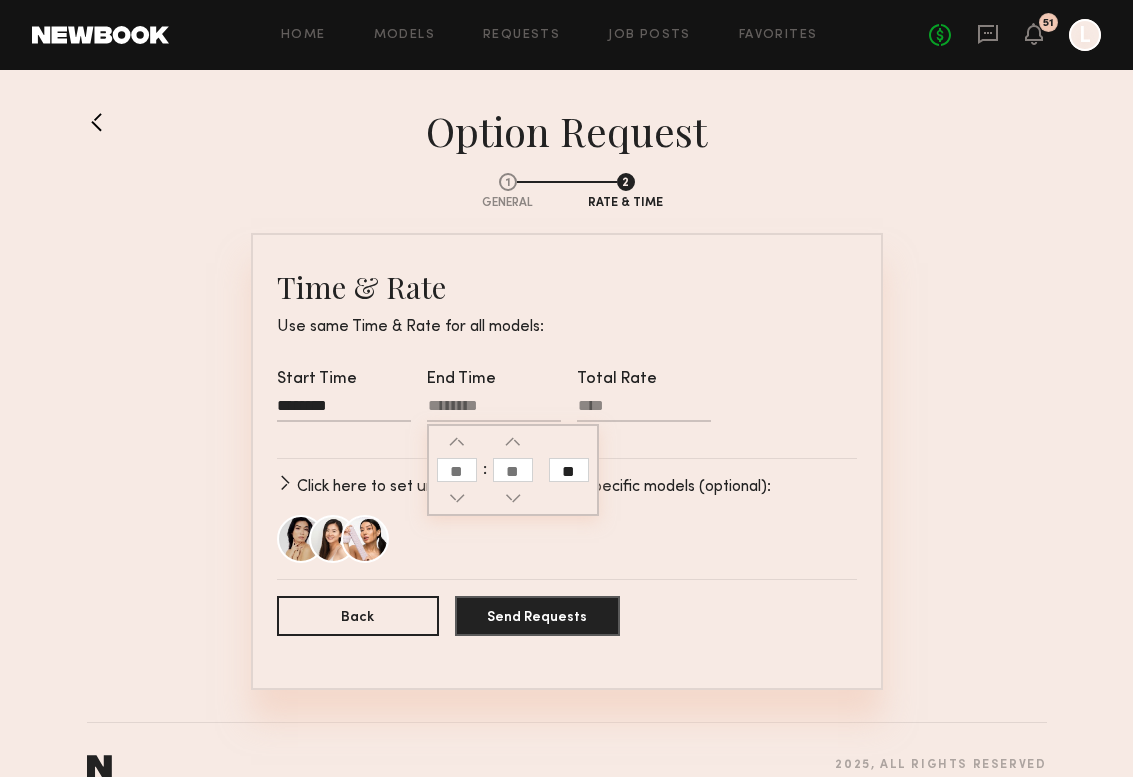 click 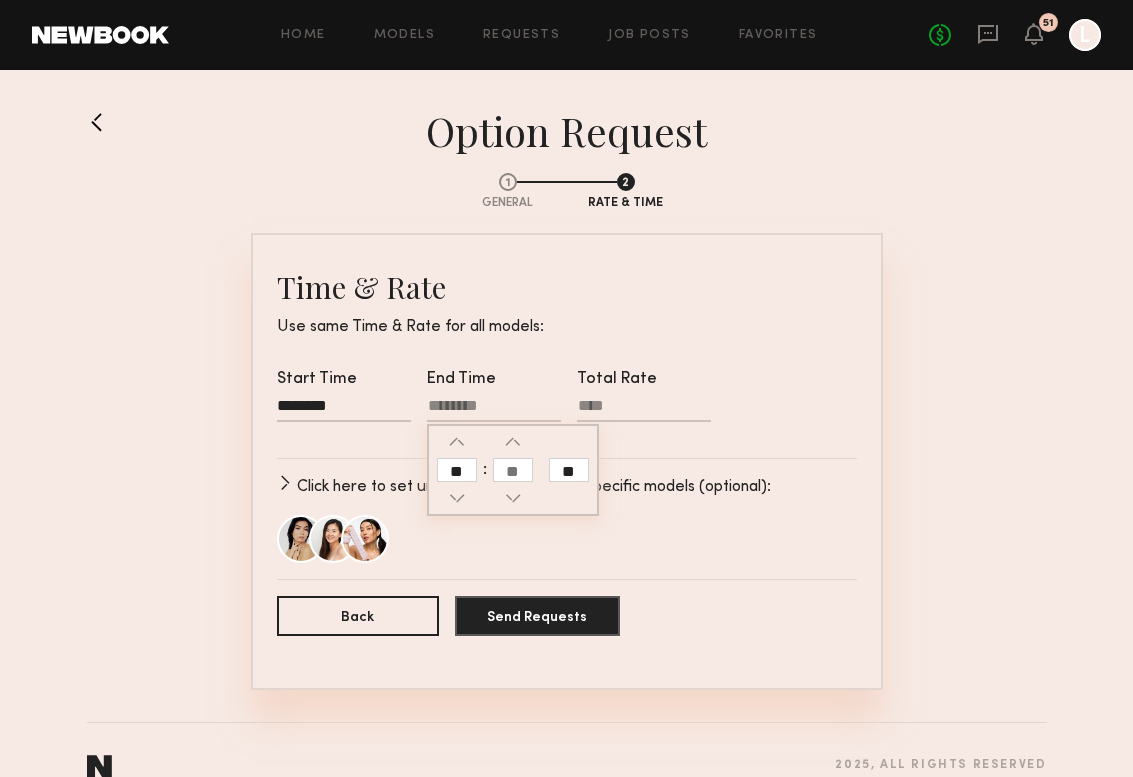 type on "**" 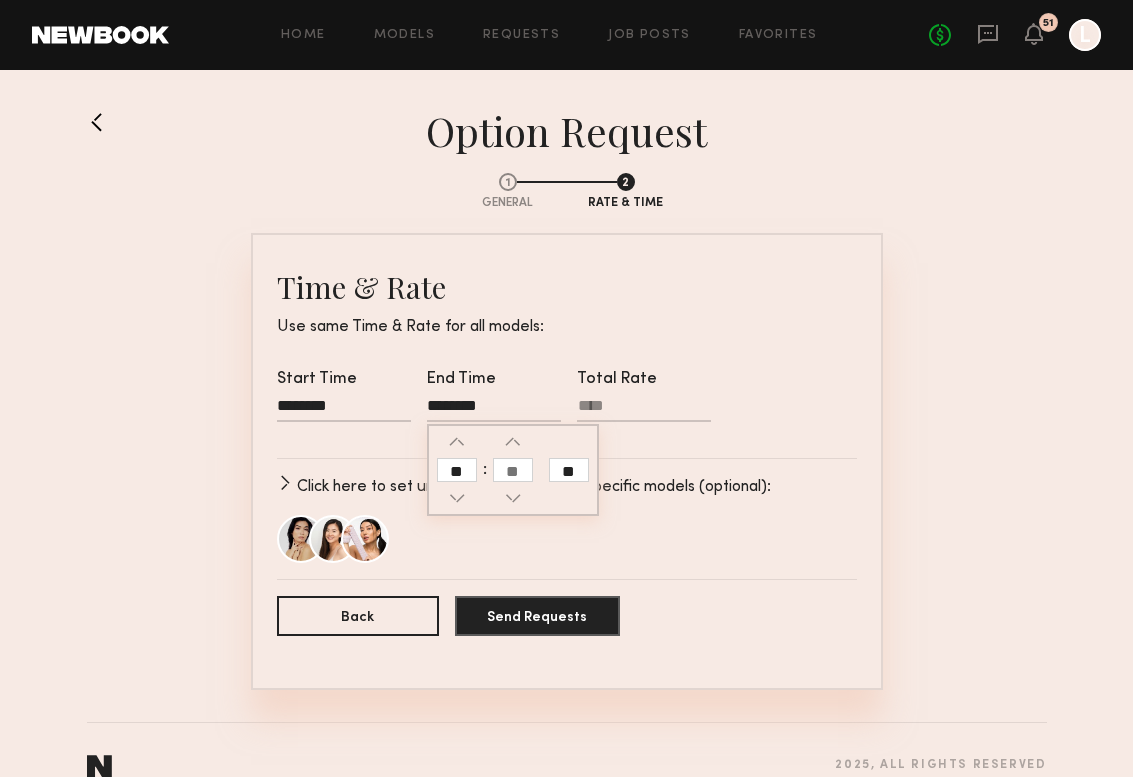 click 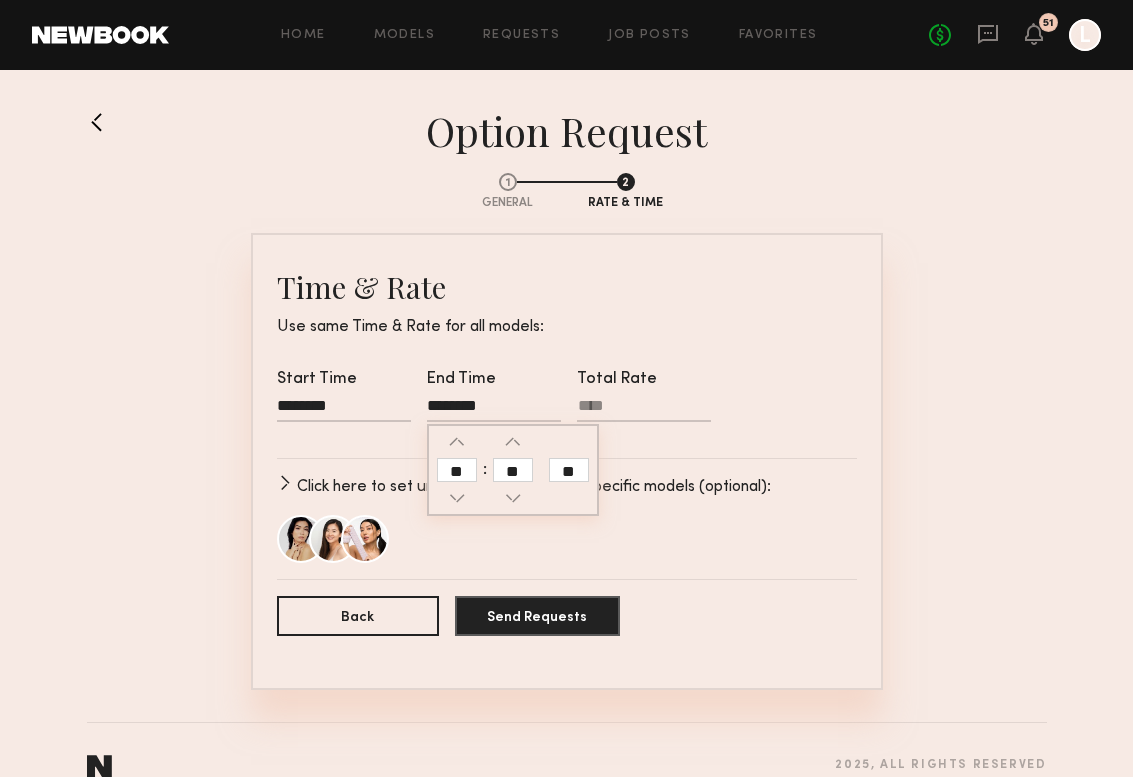 click on "**" 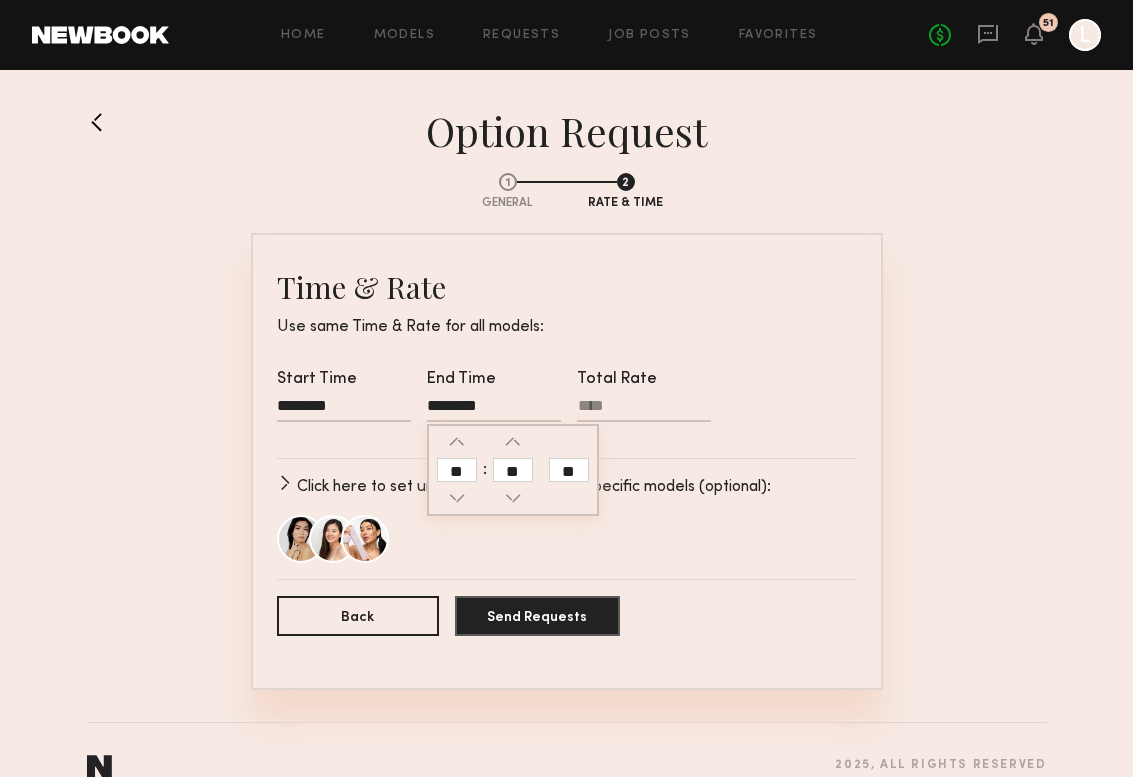 click on "Total Rate" 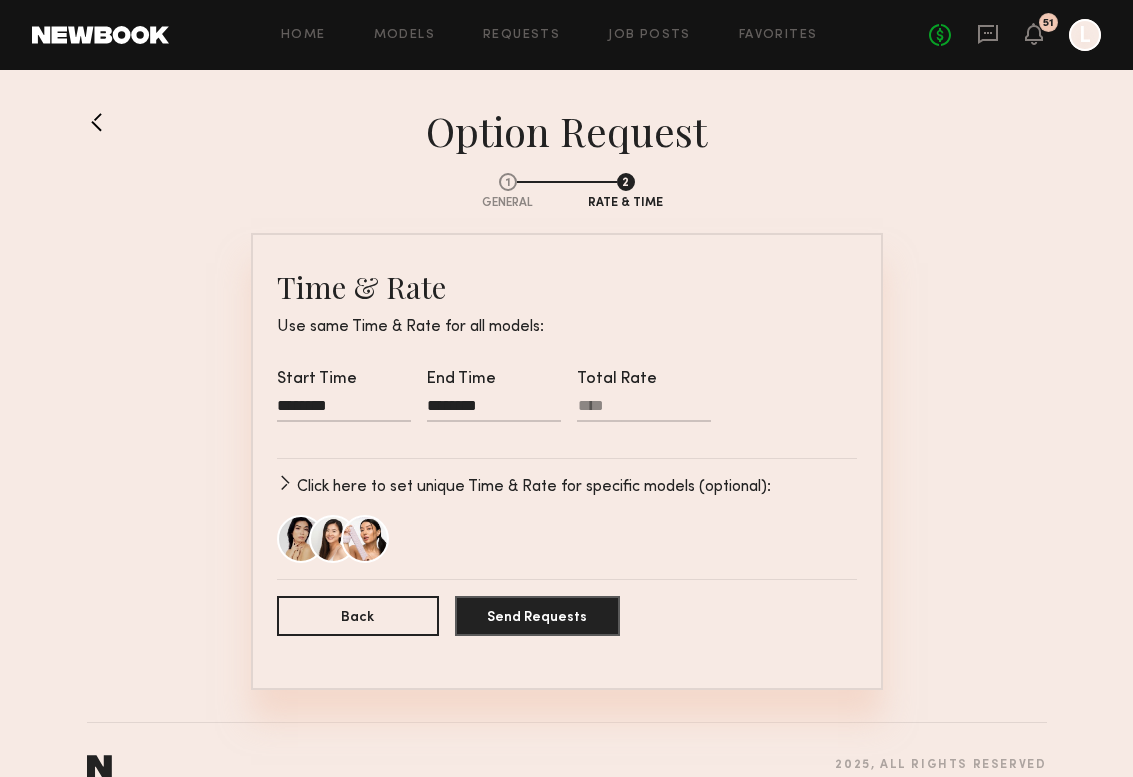 type on "**" 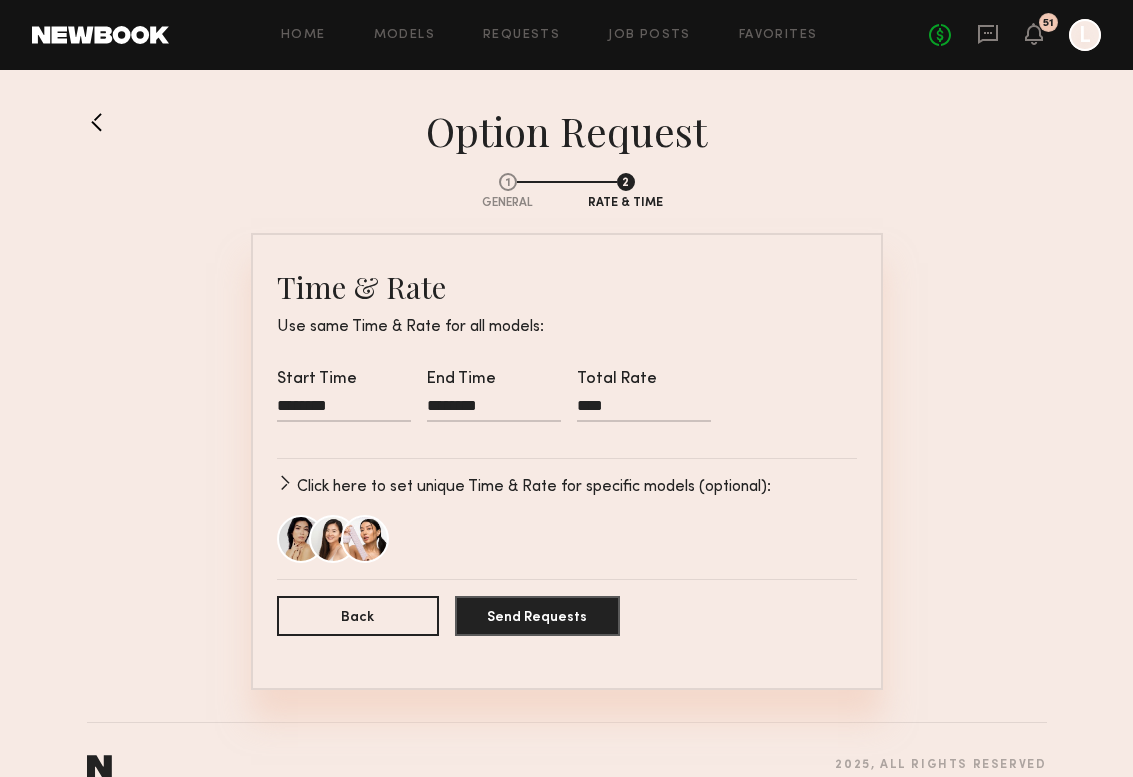 type on "****" 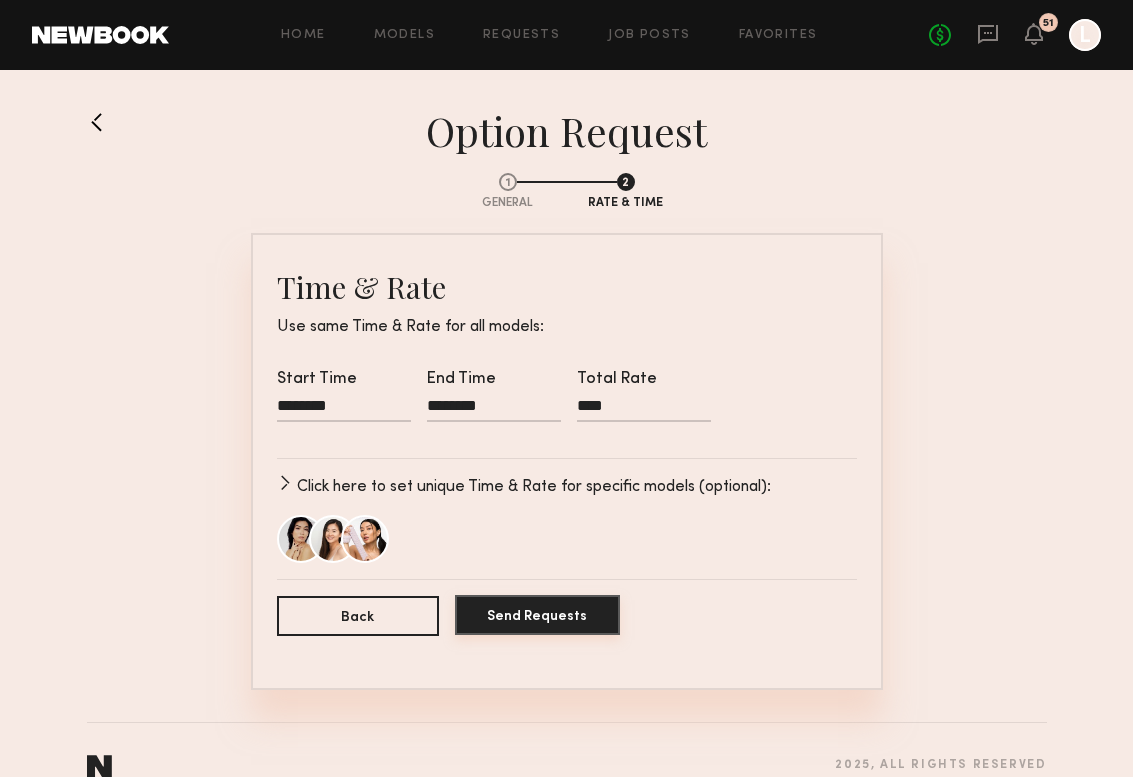 click on "Send Requests" 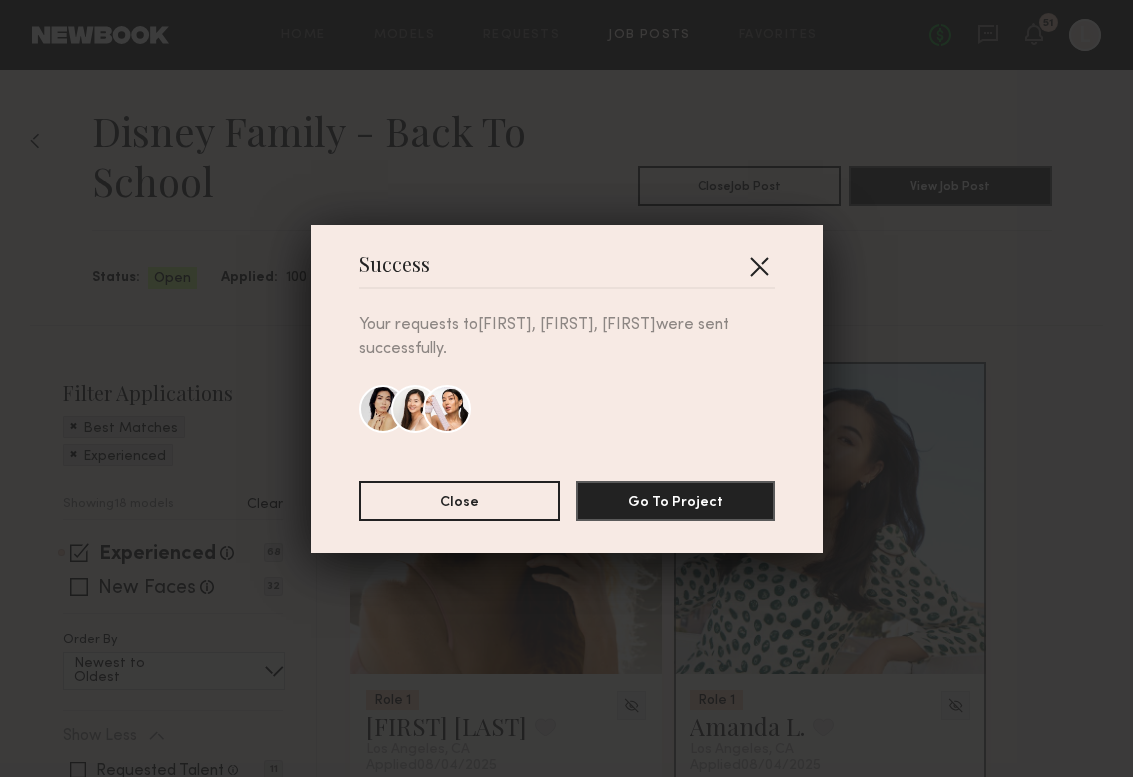 click at bounding box center (759, 266) 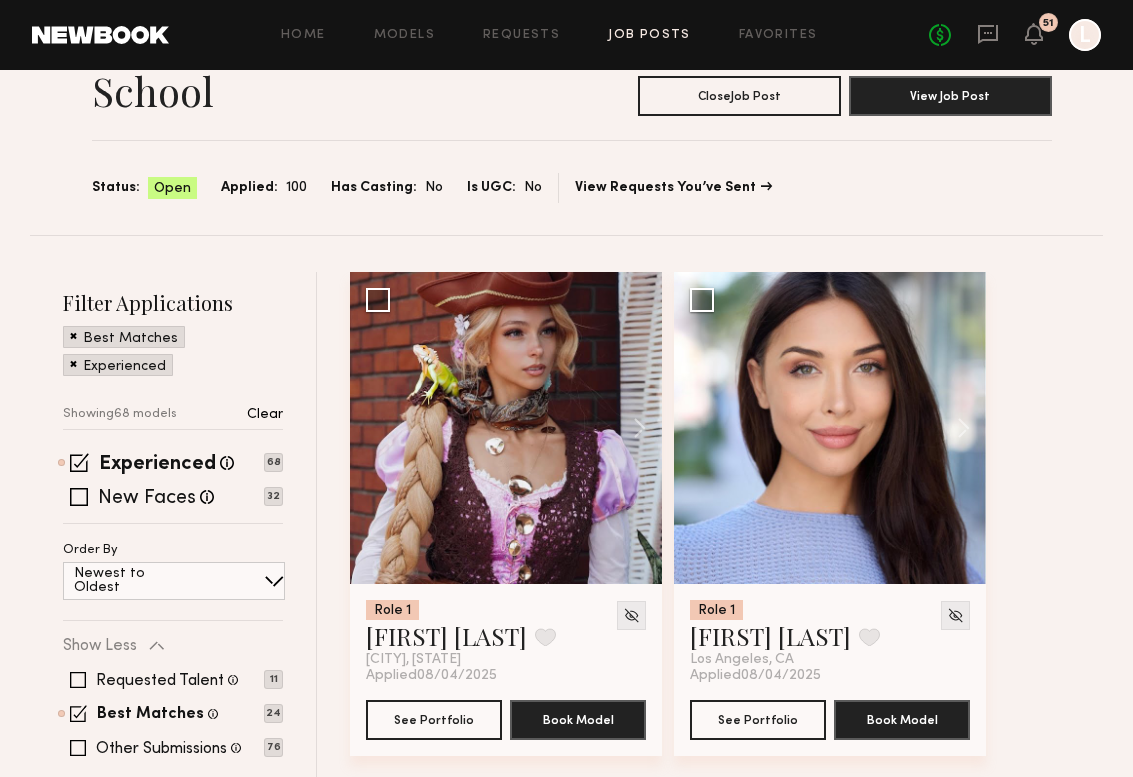 scroll, scrollTop: 89, scrollLeft: 0, axis: vertical 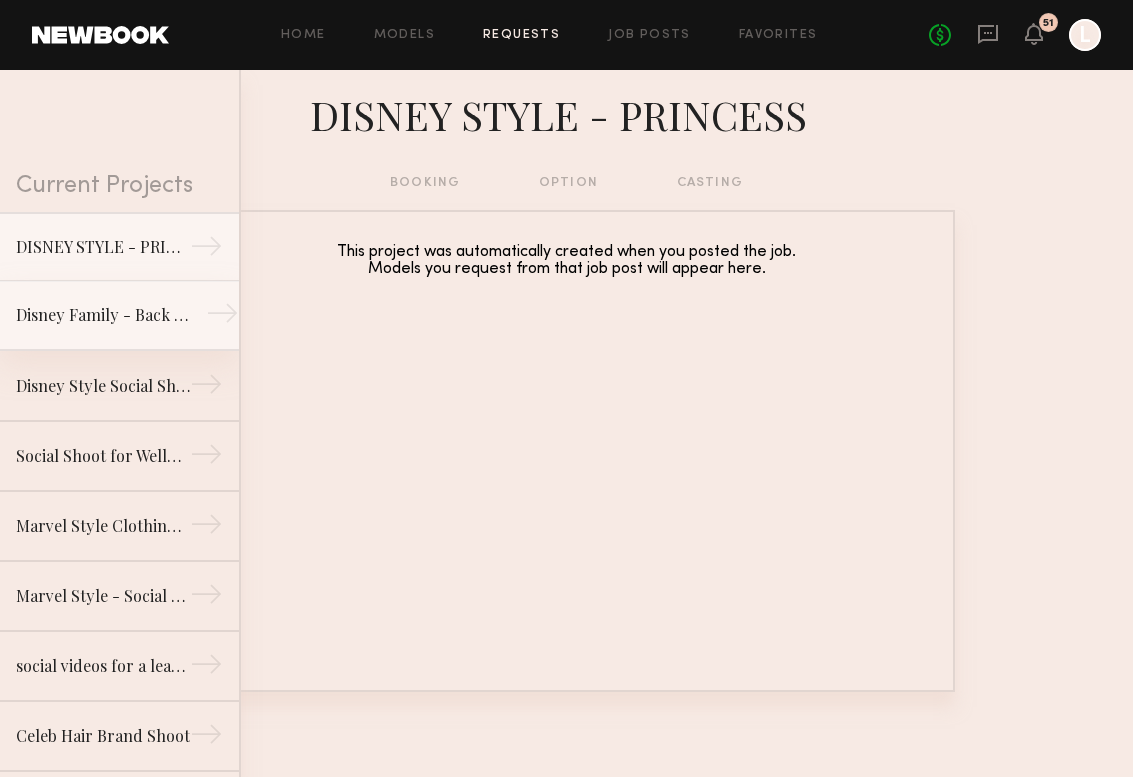 click on "Disney Family - Back to School →" 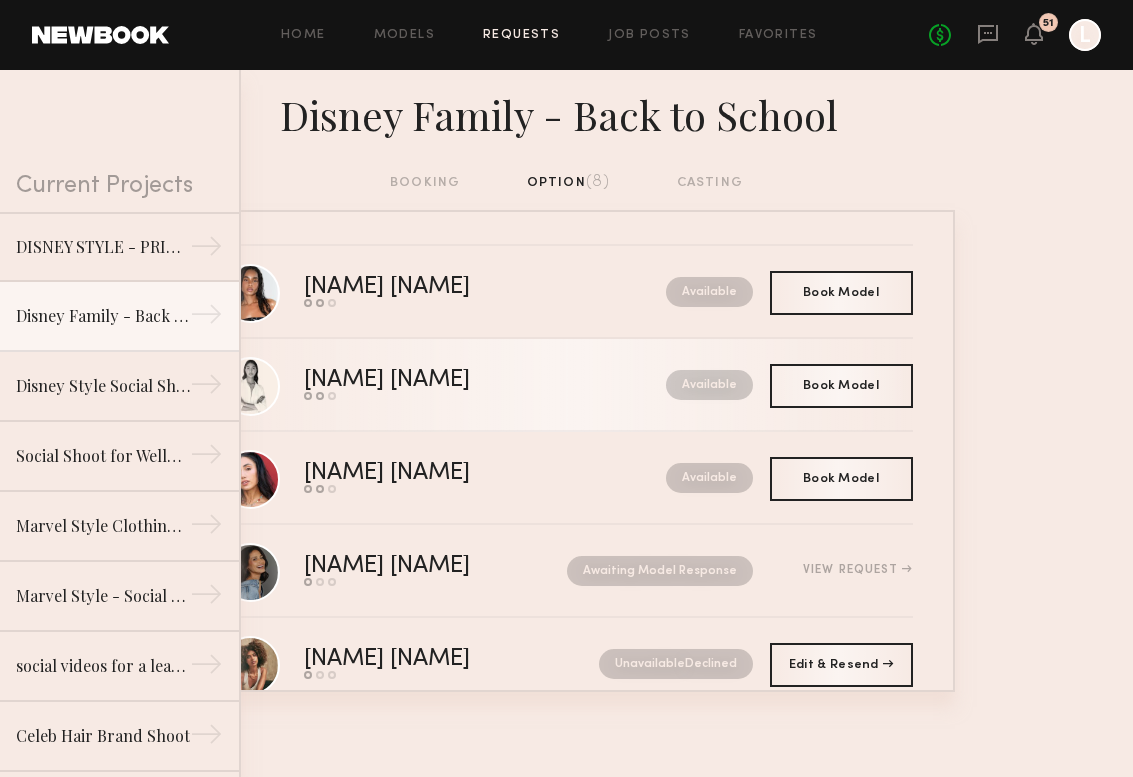 click on "Send request   Model response   Book model" 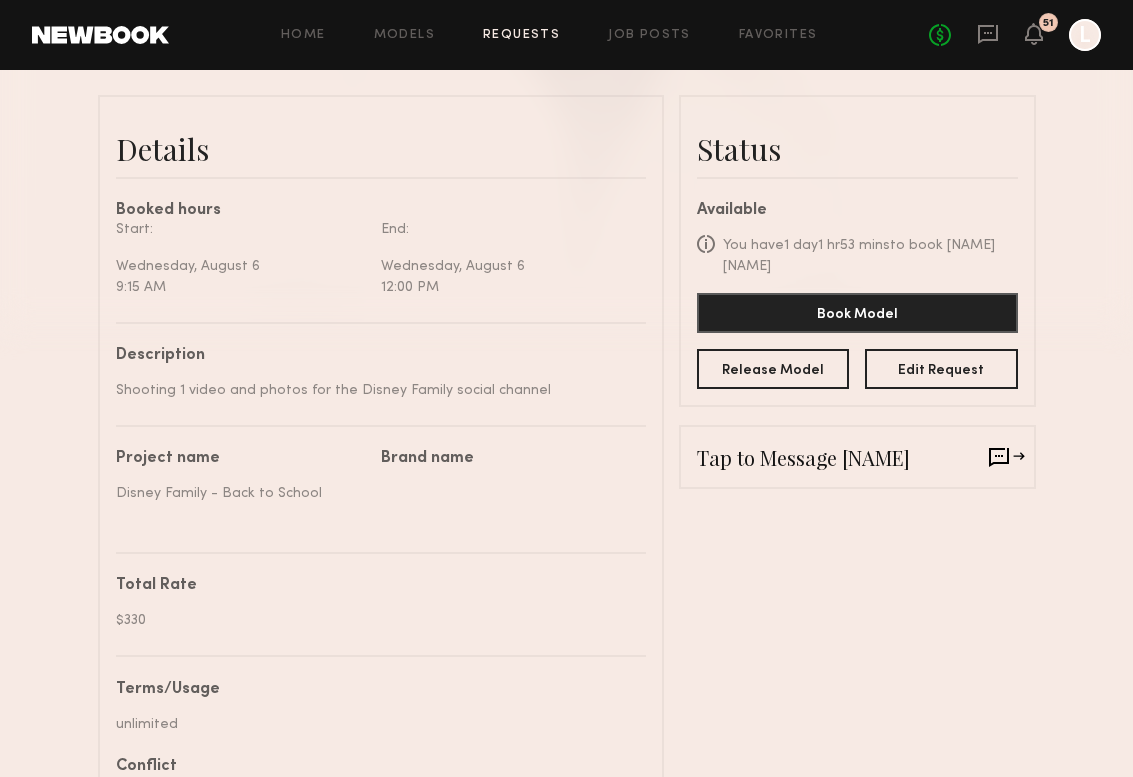 scroll, scrollTop: 488, scrollLeft: 0, axis: vertical 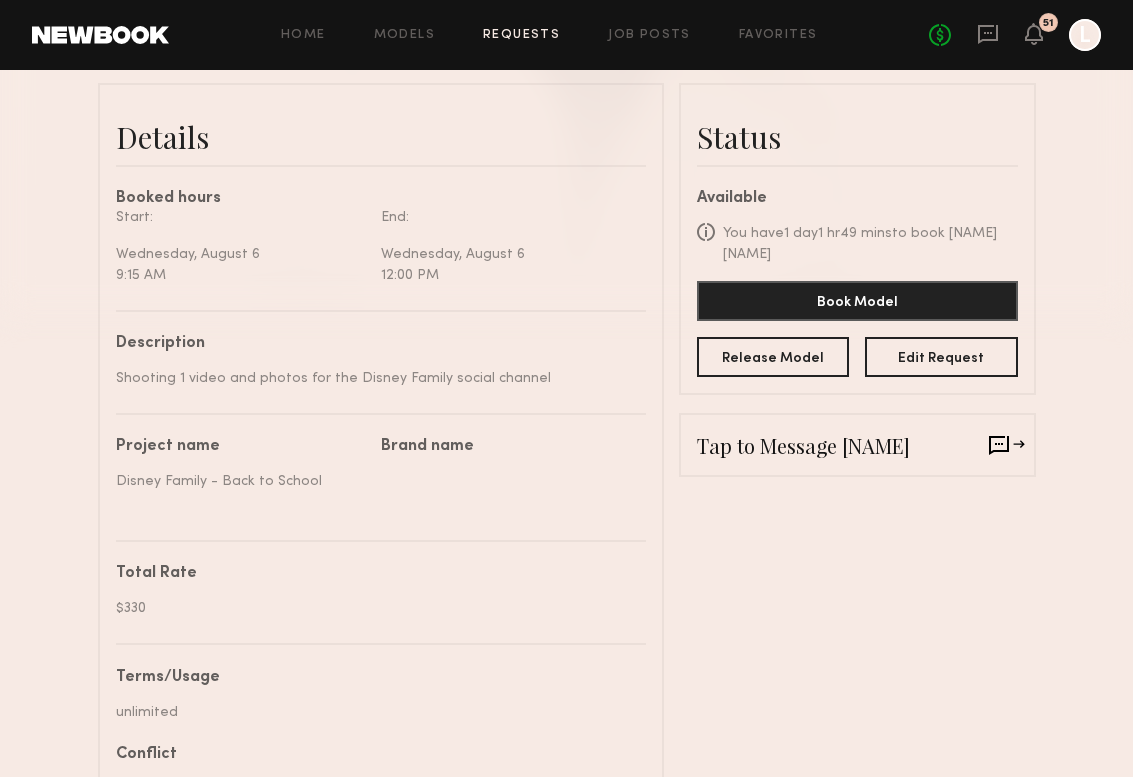 click on "Requests" 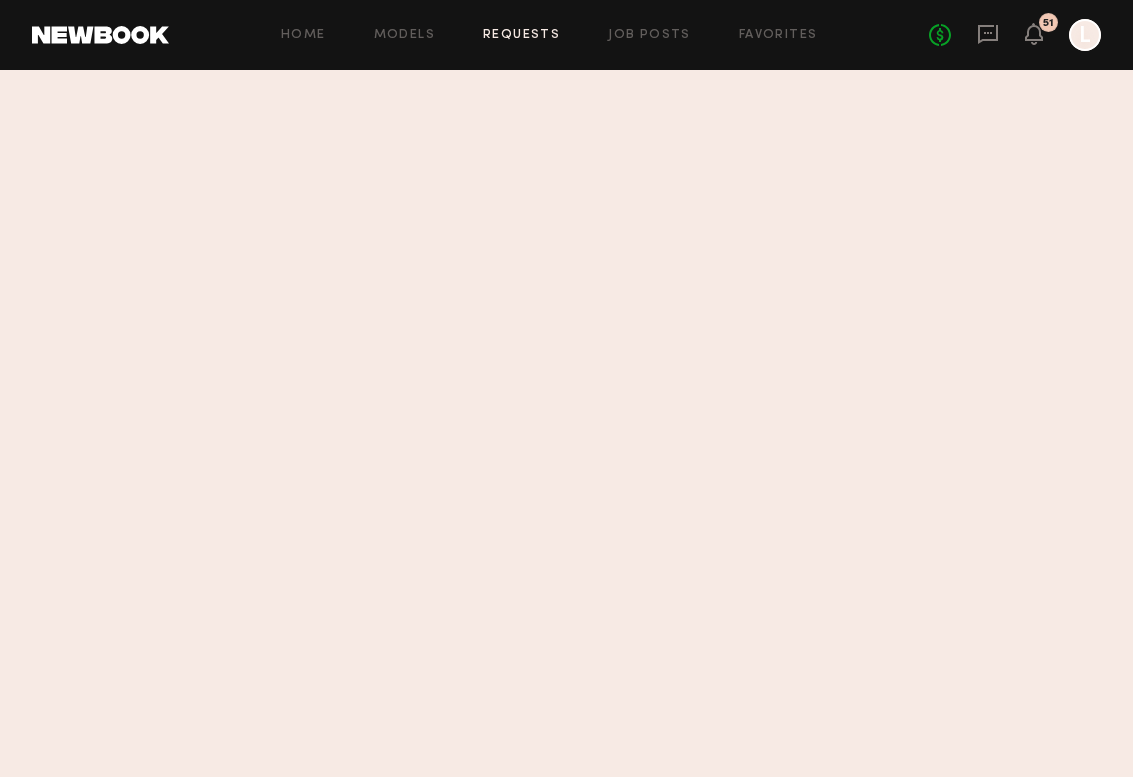 scroll, scrollTop: 0, scrollLeft: 0, axis: both 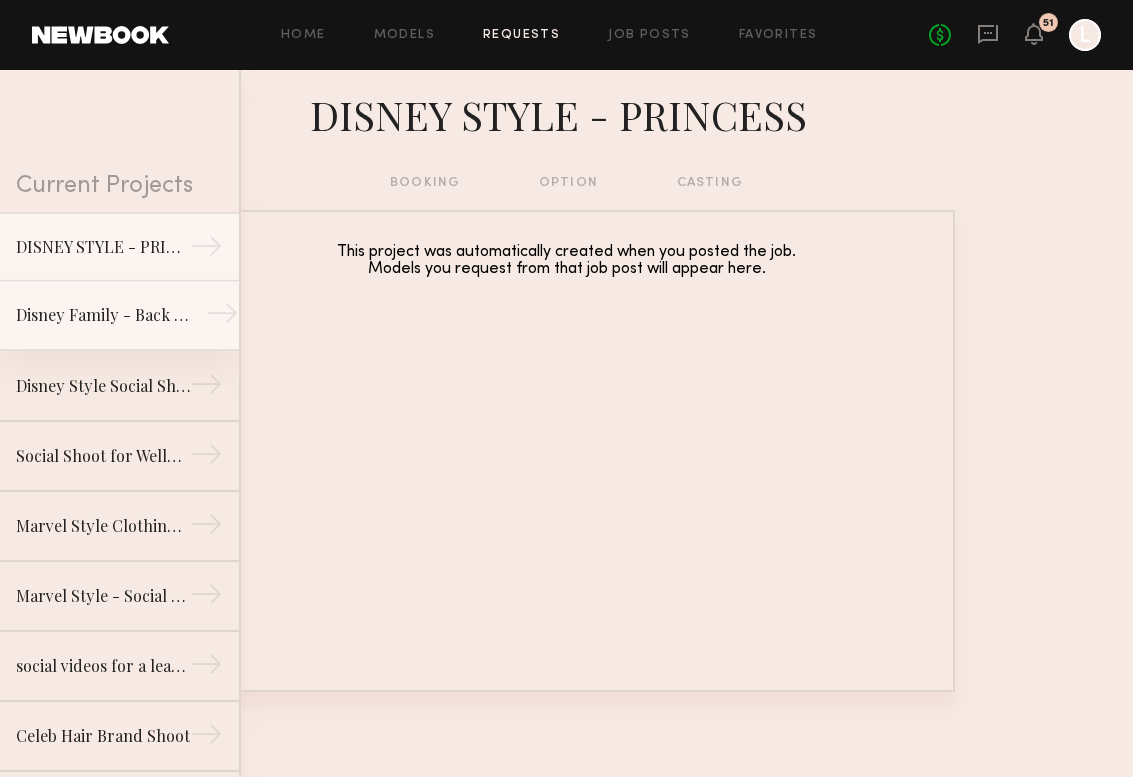 click on "Disney Family - Back to School" 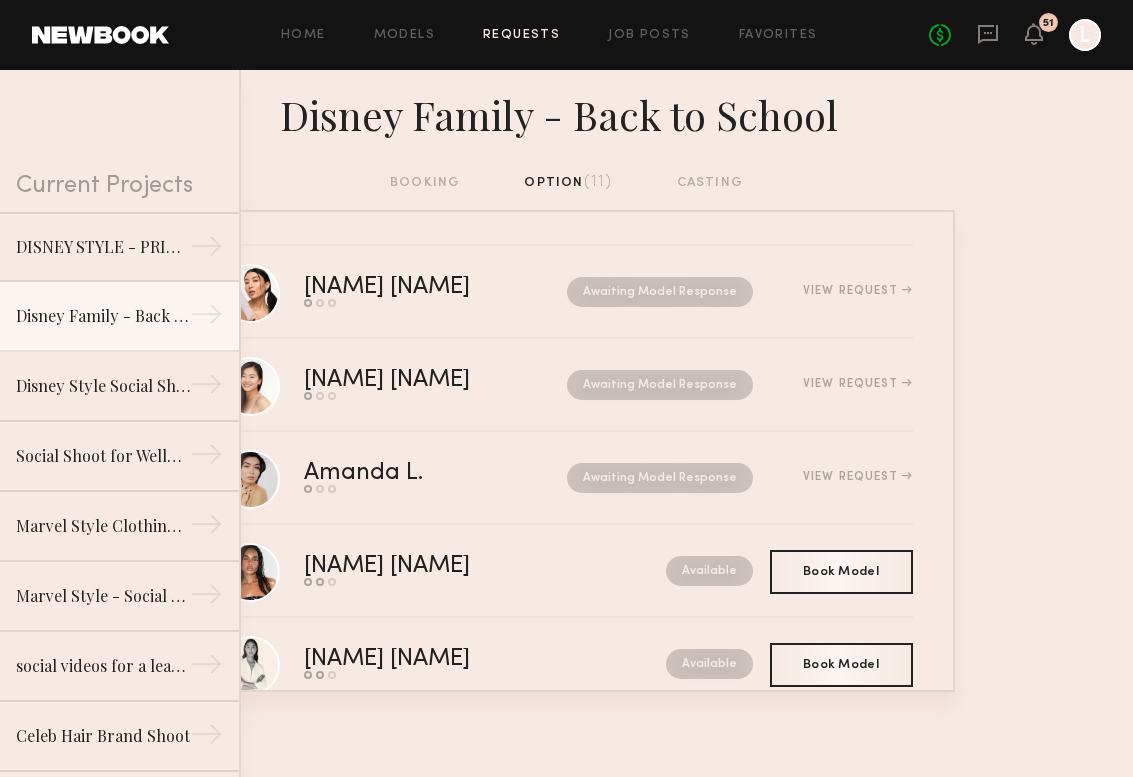 scroll, scrollTop: 0, scrollLeft: 0, axis: both 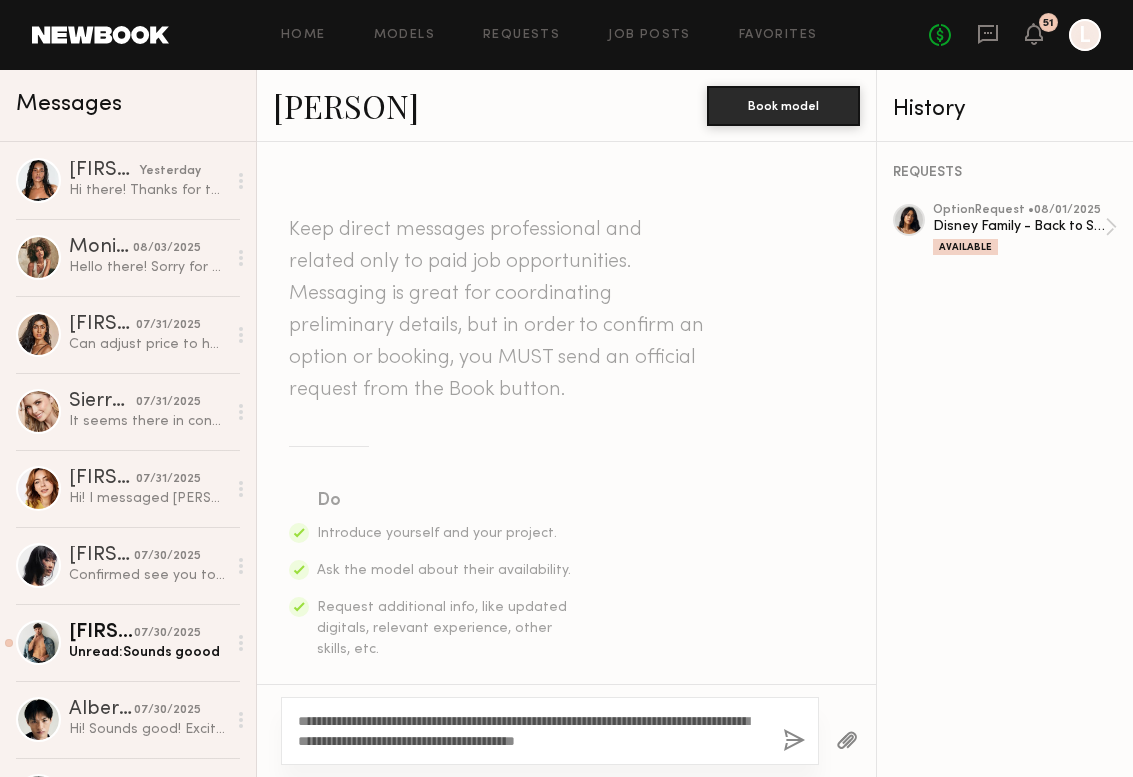 type on "**********" 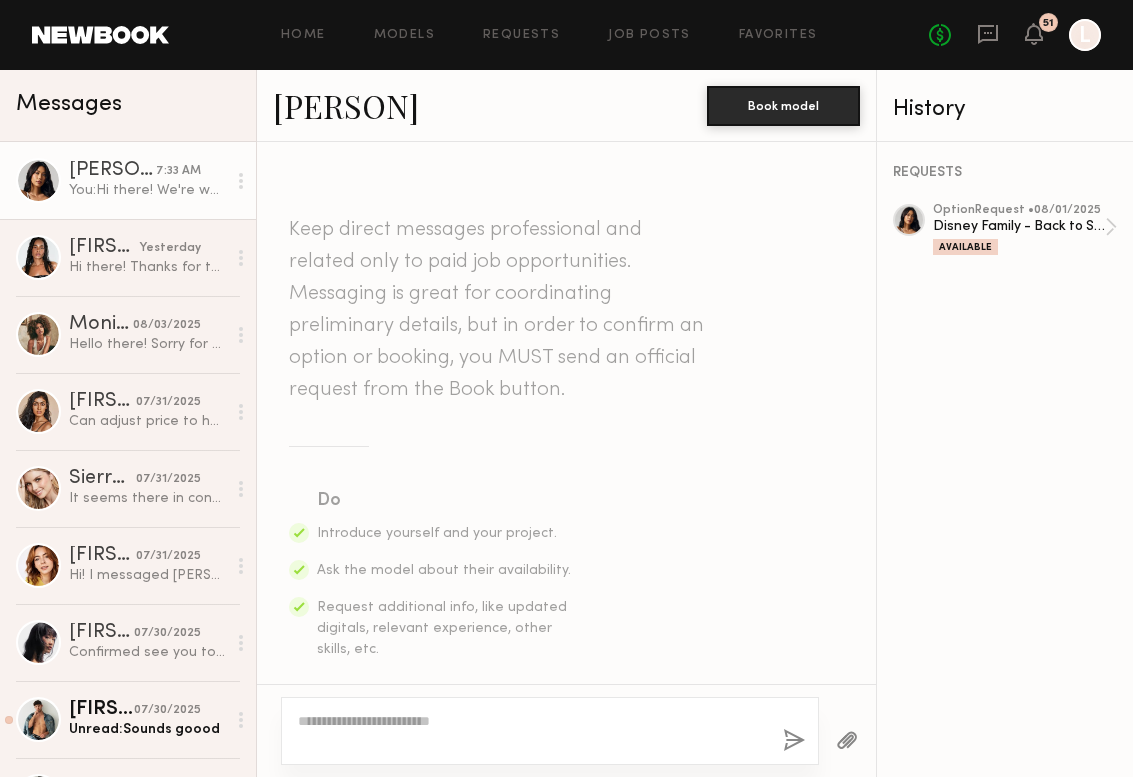 scroll, scrollTop: 525, scrollLeft: 0, axis: vertical 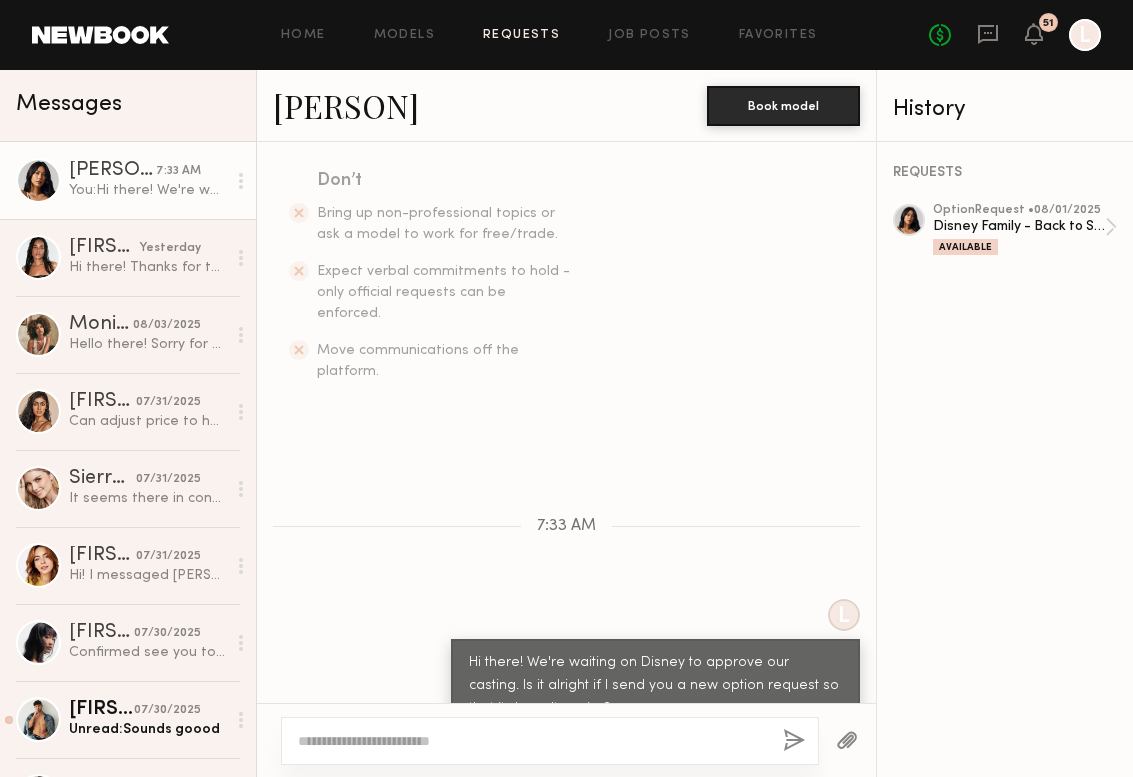 click on "Requests" 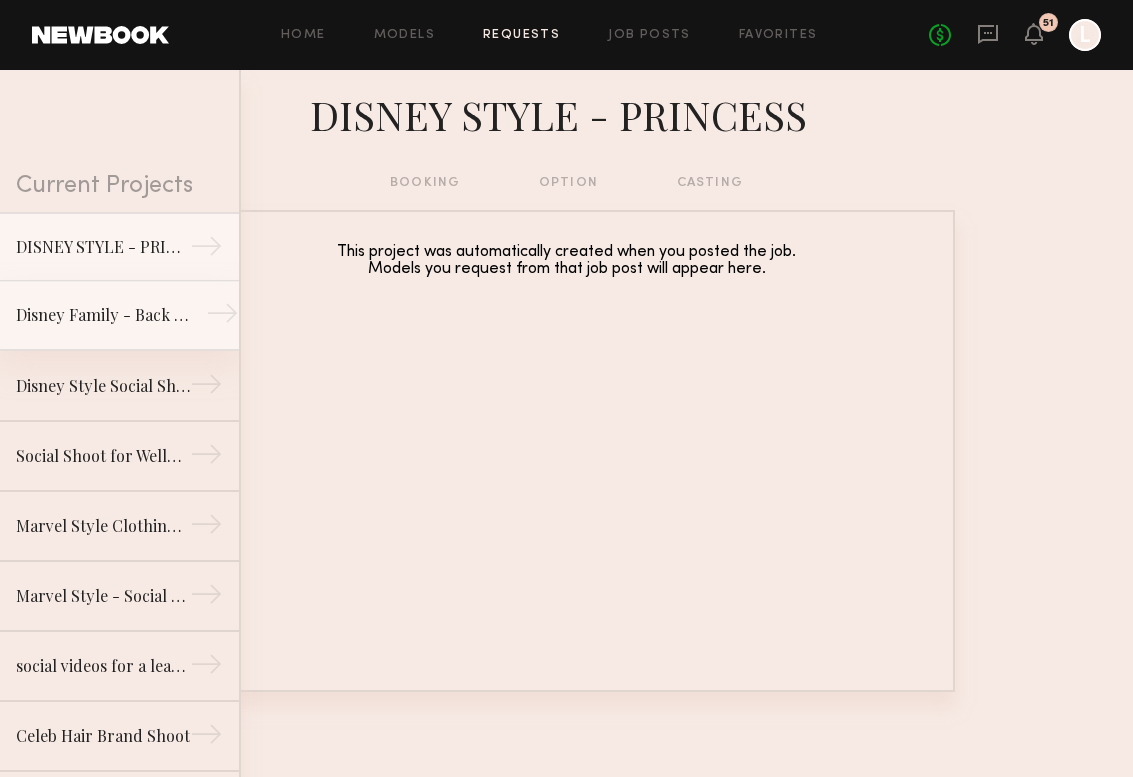 click on "Disney Family - Back to School" 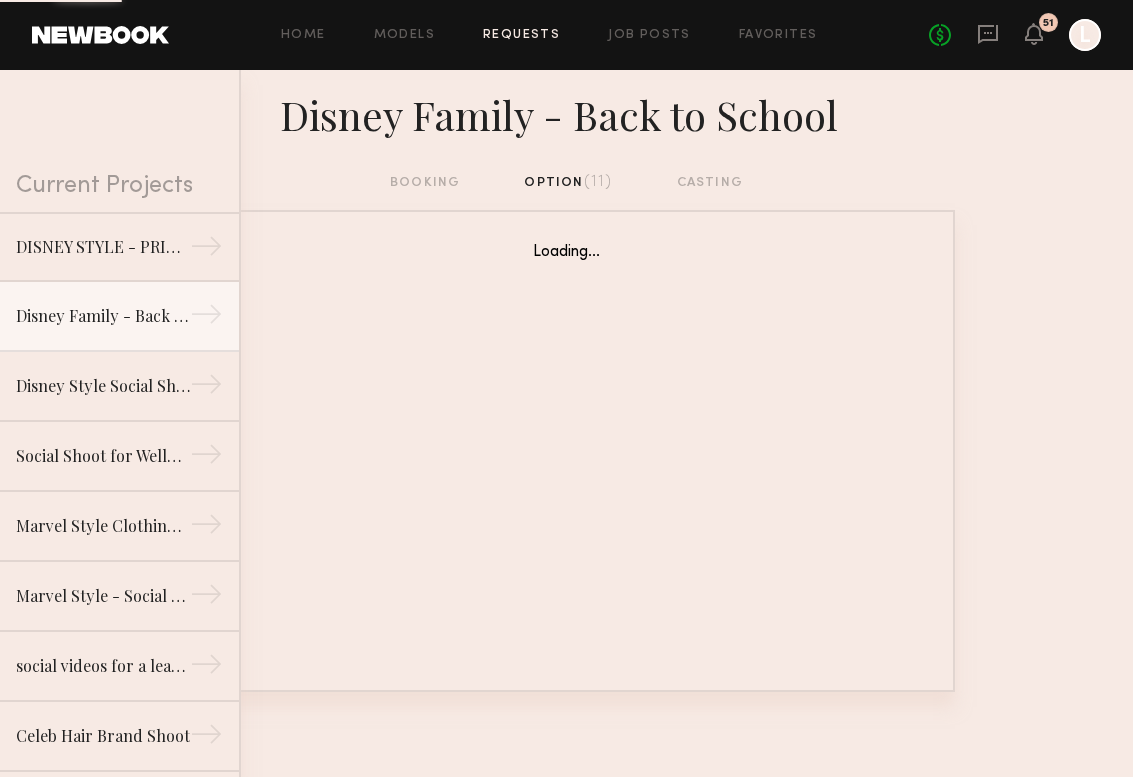 scroll, scrollTop: 0, scrollLeft: 0, axis: both 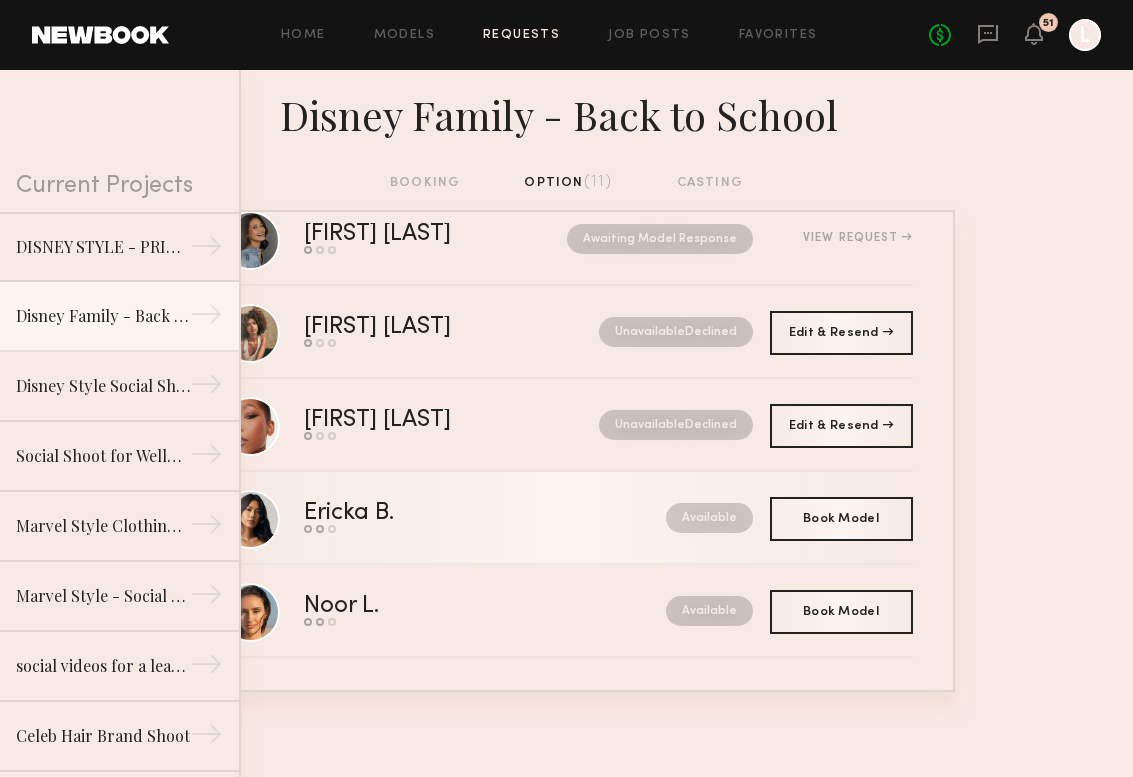 click on "Ericka B.  Send request   Model response   Book model  Available" 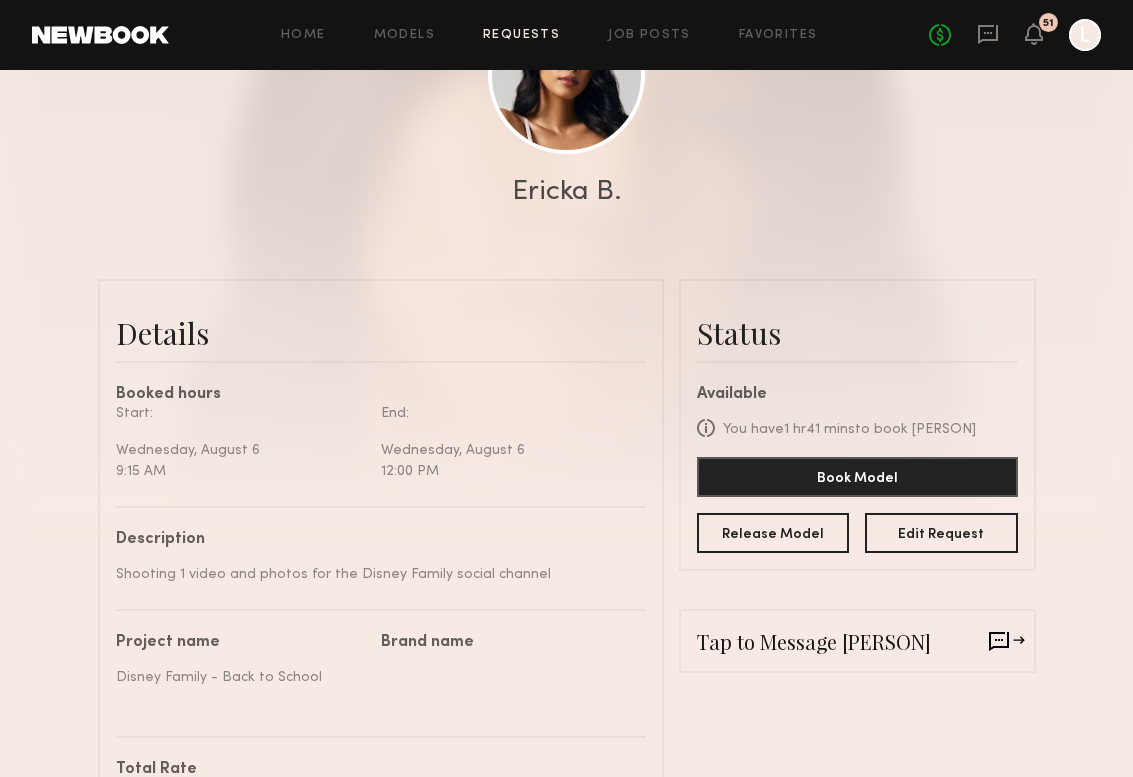 scroll, scrollTop: 293, scrollLeft: 0, axis: vertical 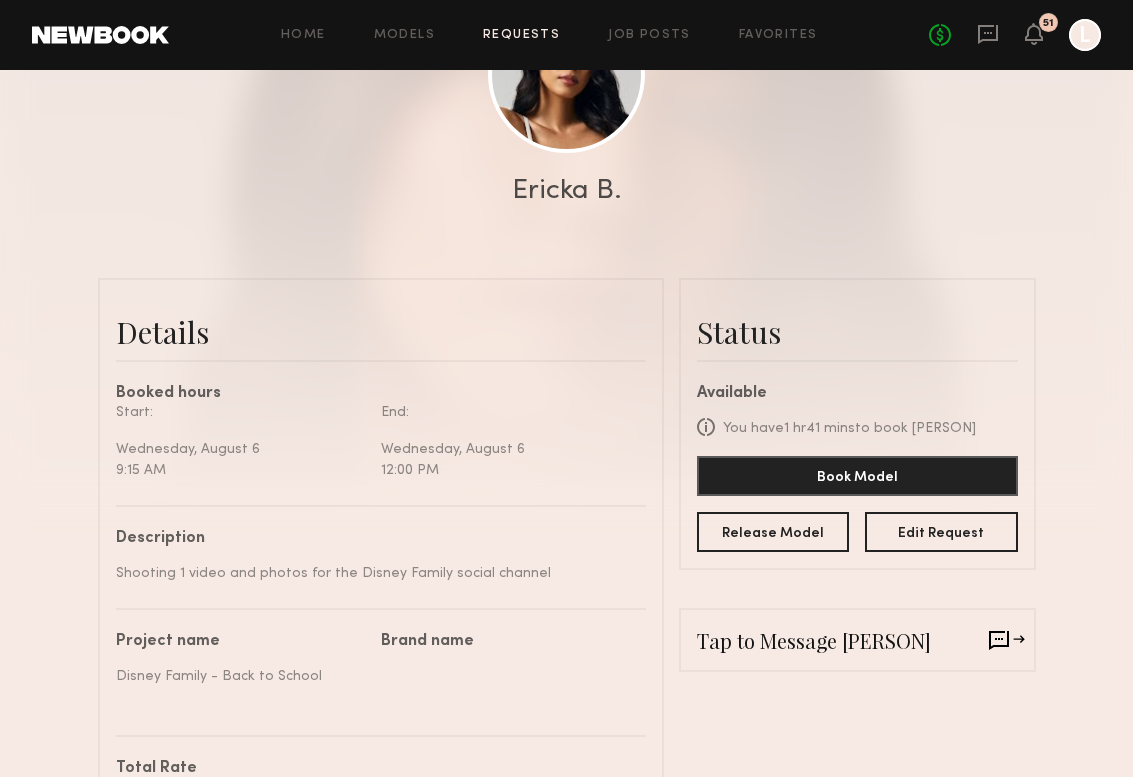 click on "Tap to Message Ericka" 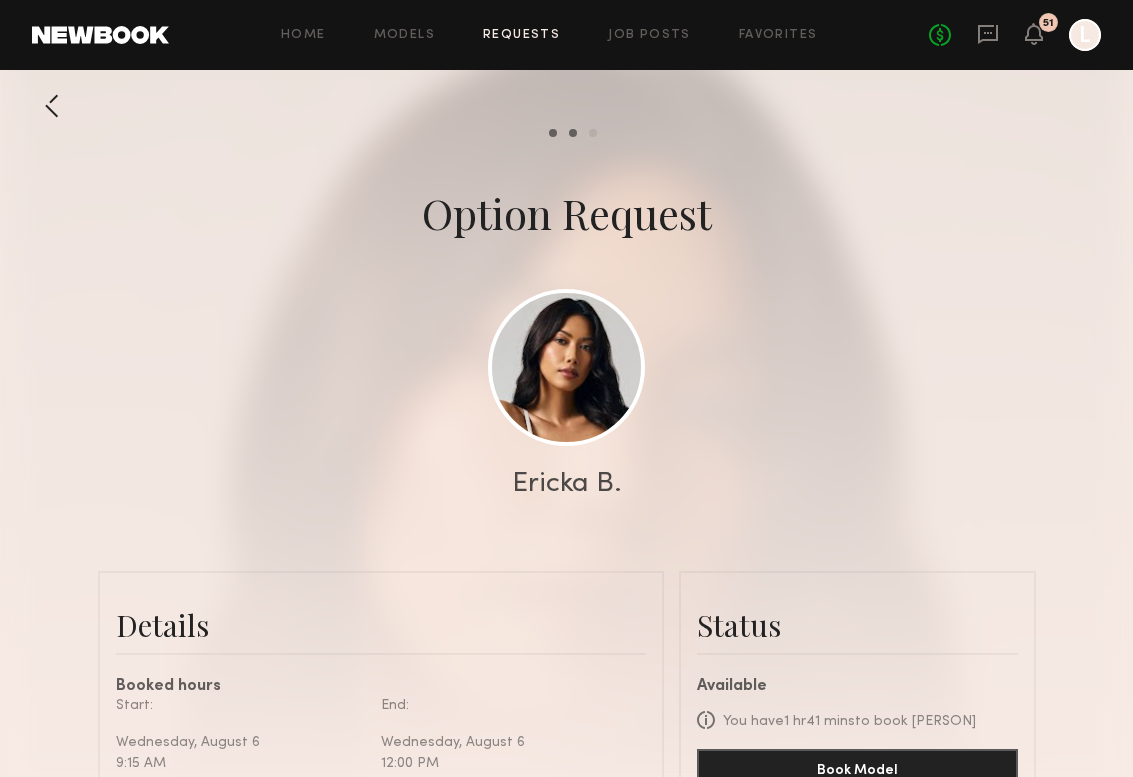 click 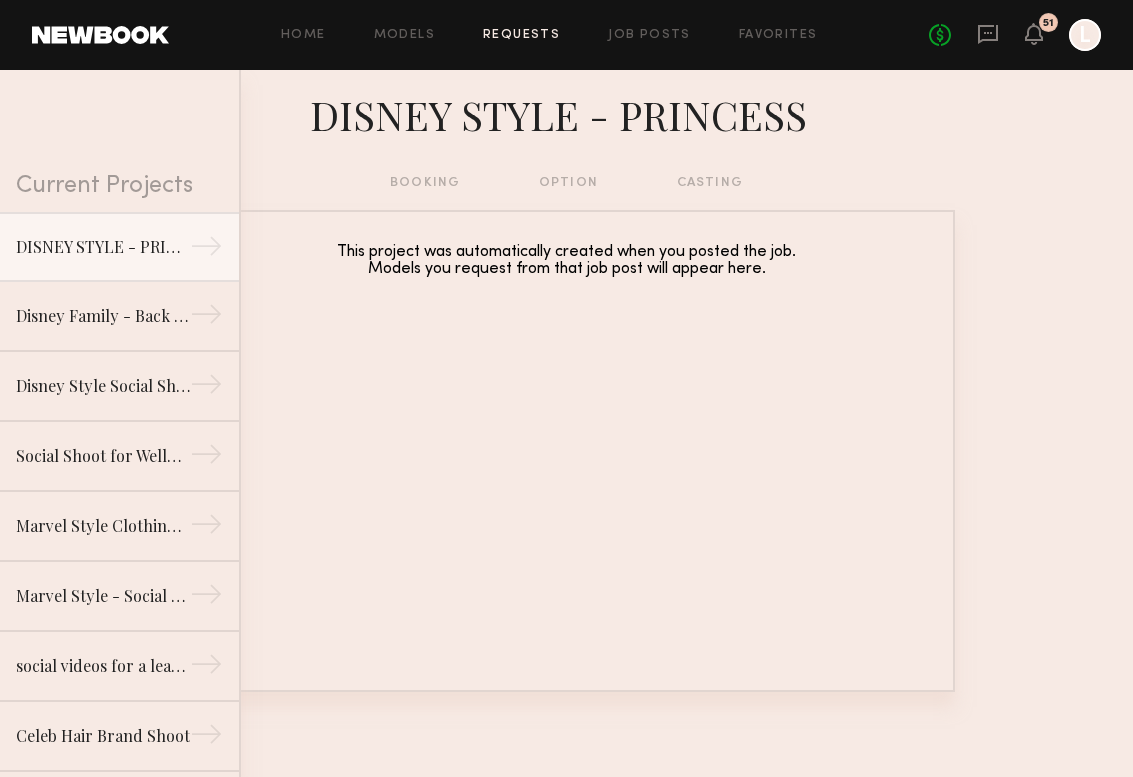scroll, scrollTop: 0, scrollLeft: 0, axis: both 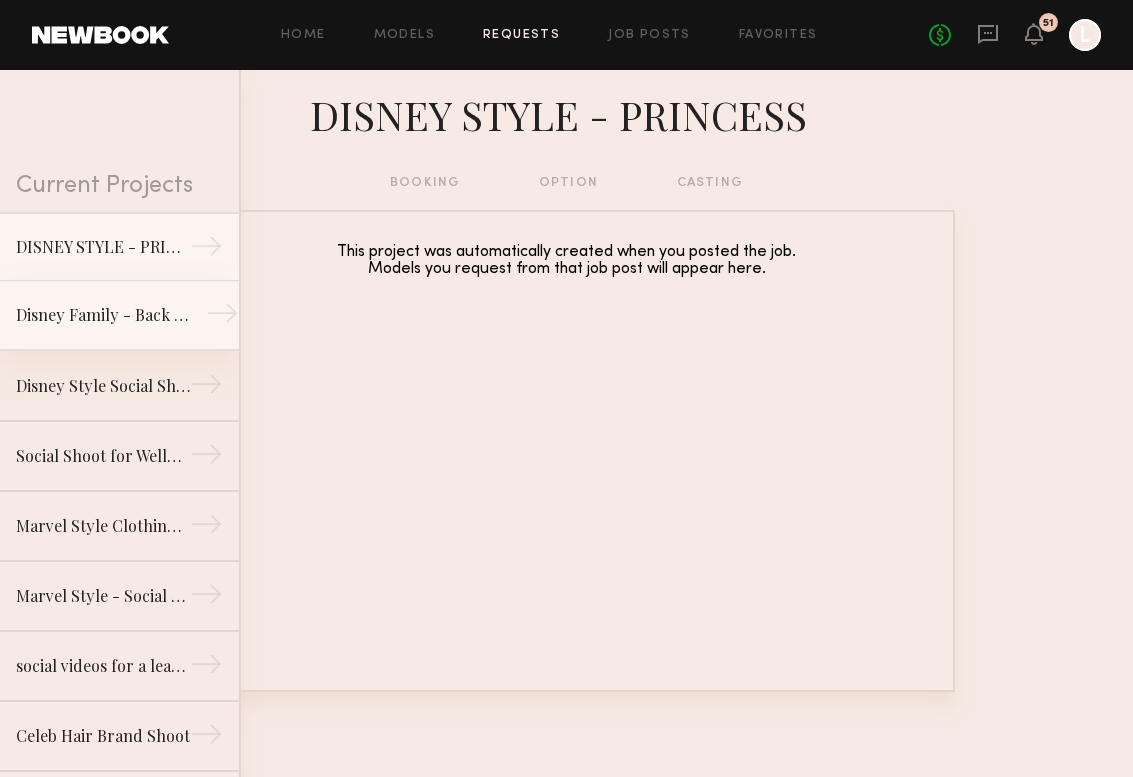 click on "Disney Family - Back to School" 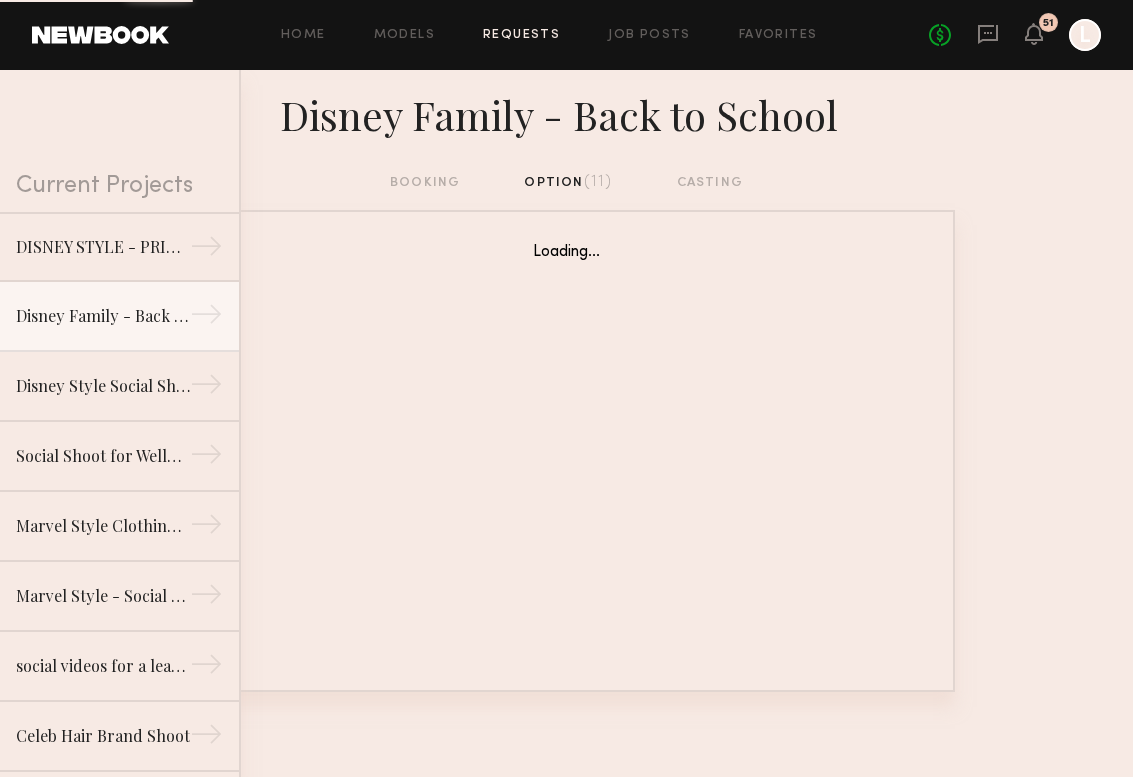 click on "booking   option  (11)  casting" 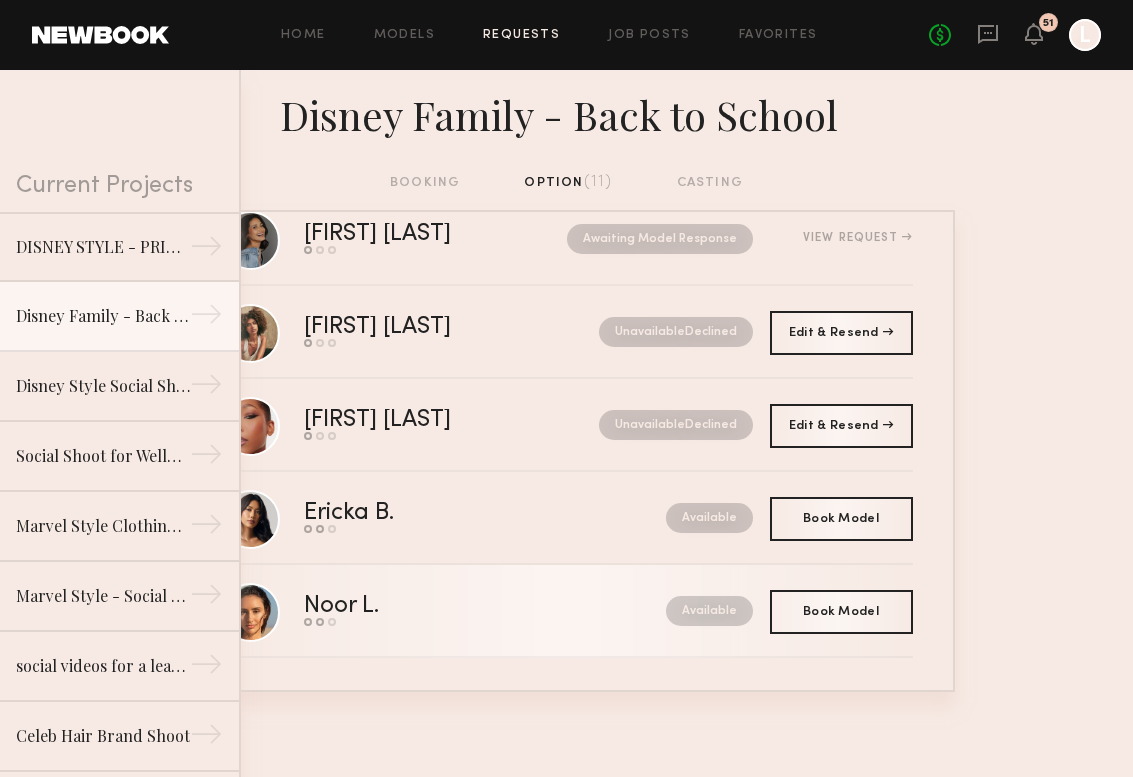 scroll, scrollTop: 611, scrollLeft: 0, axis: vertical 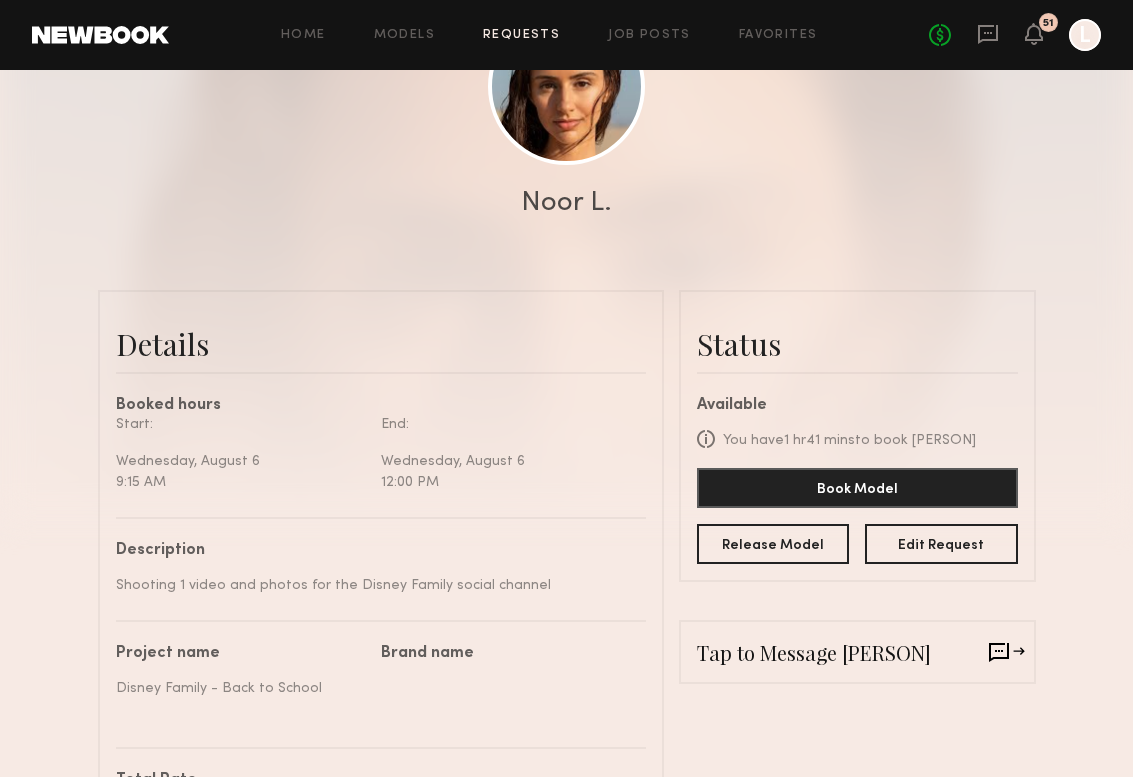 click on "Tap to Message Noor" 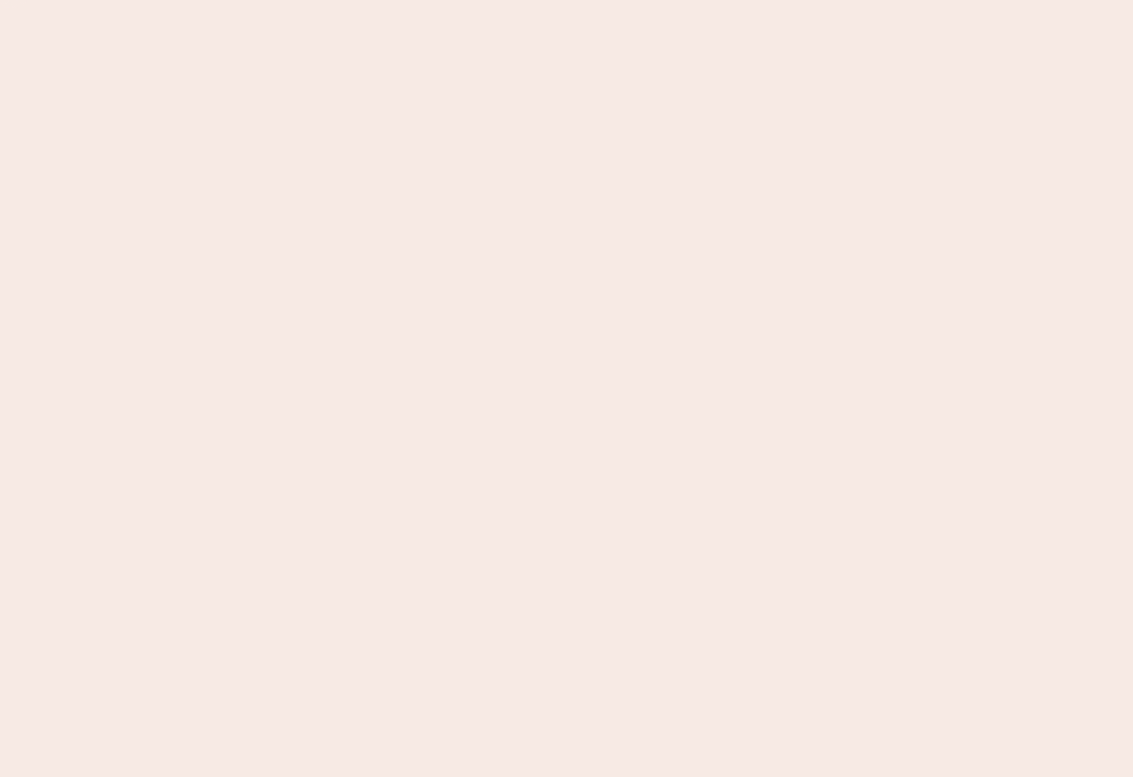 scroll, scrollTop: 0, scrollLeft: 0, axis: both 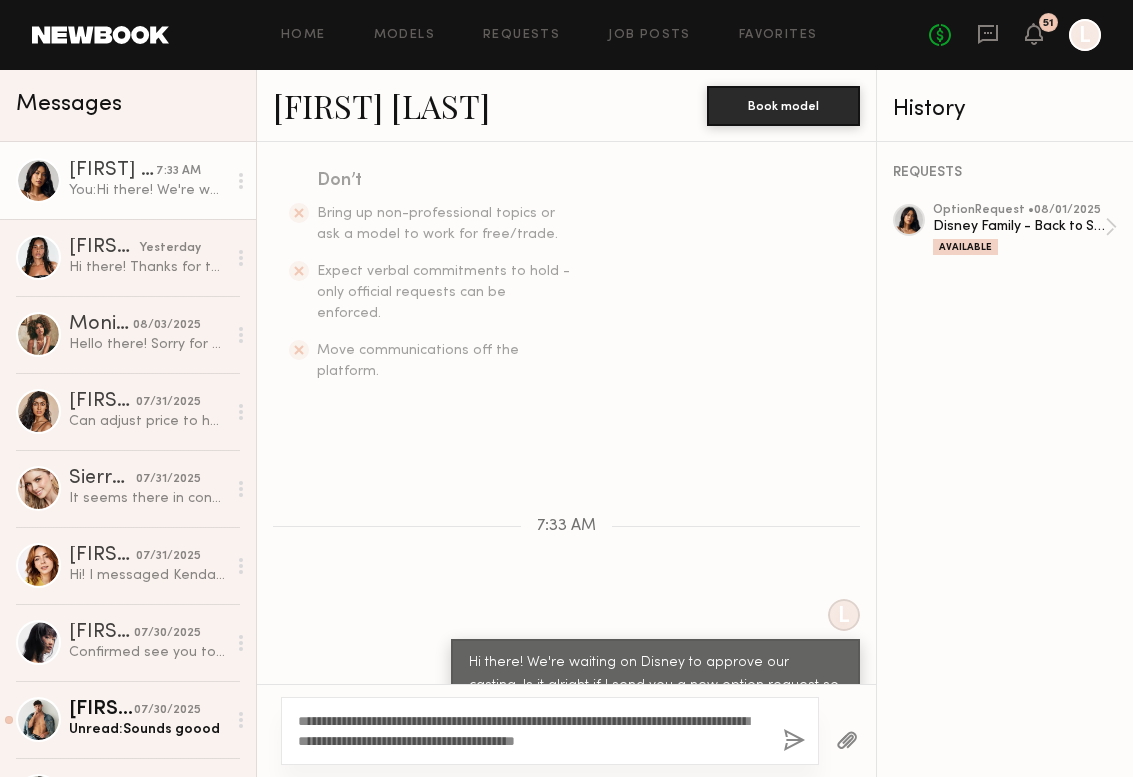 type on "**********" 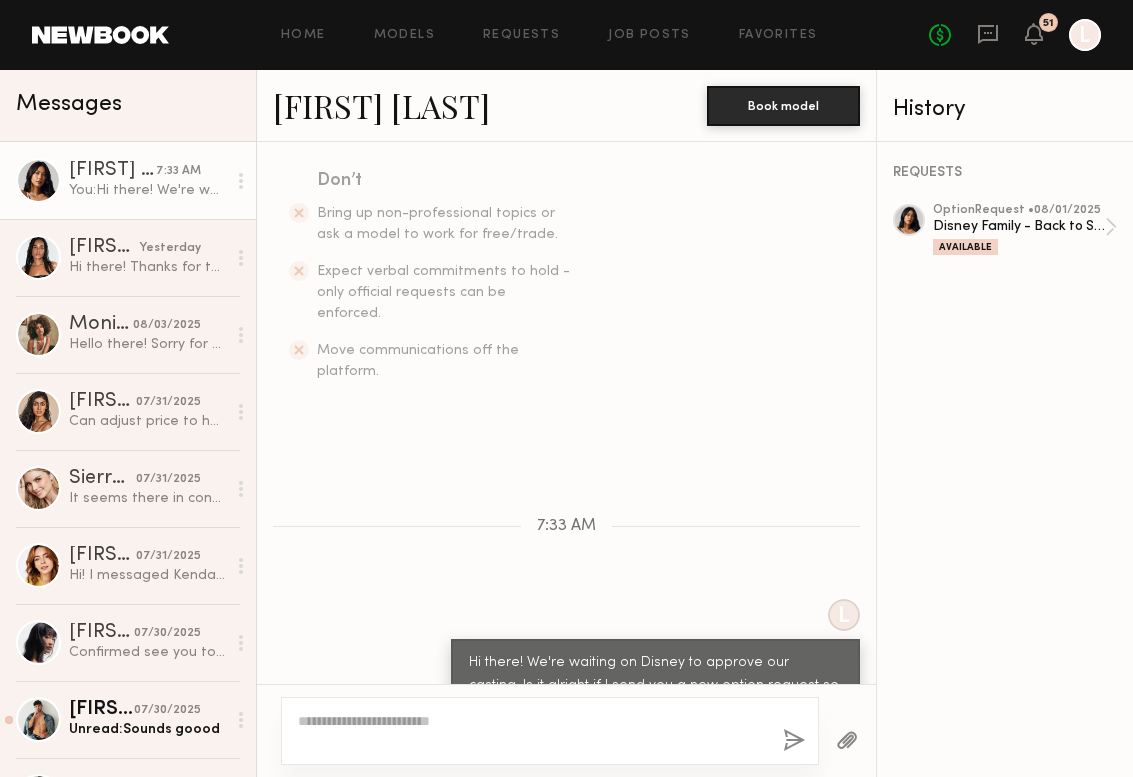 scroll, scrollTop: 777, scrollLeft: 0, axis: vertical 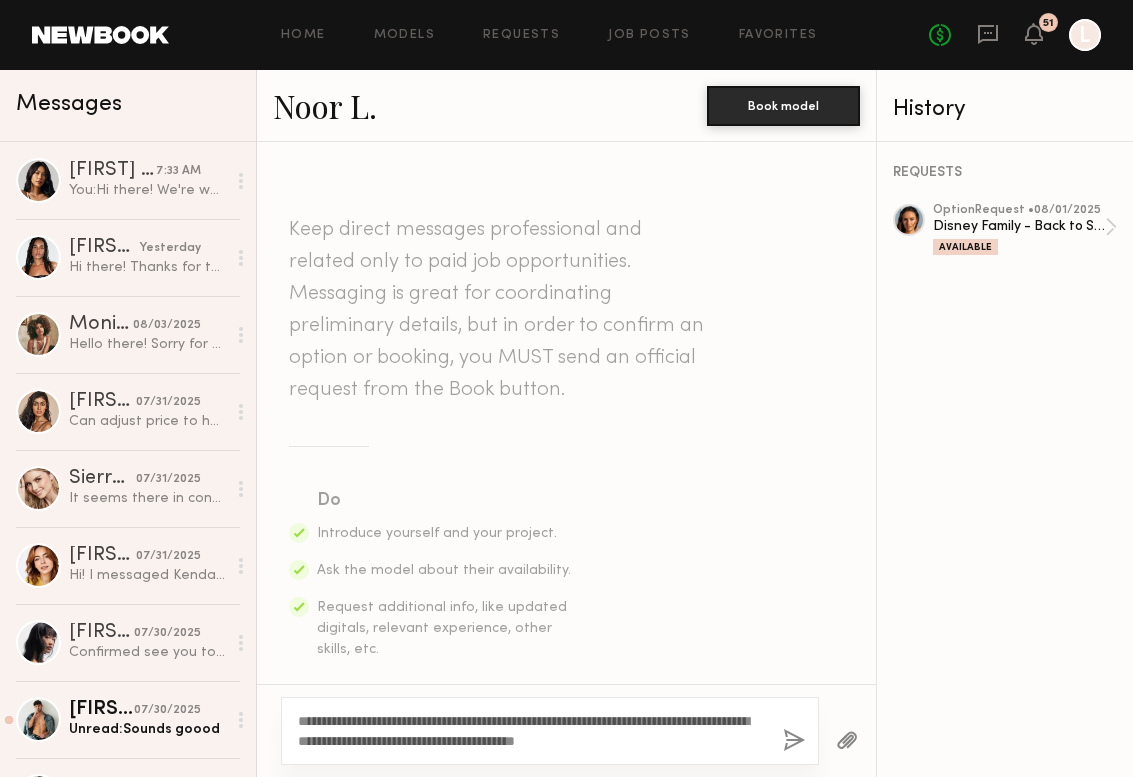 type on "**********" 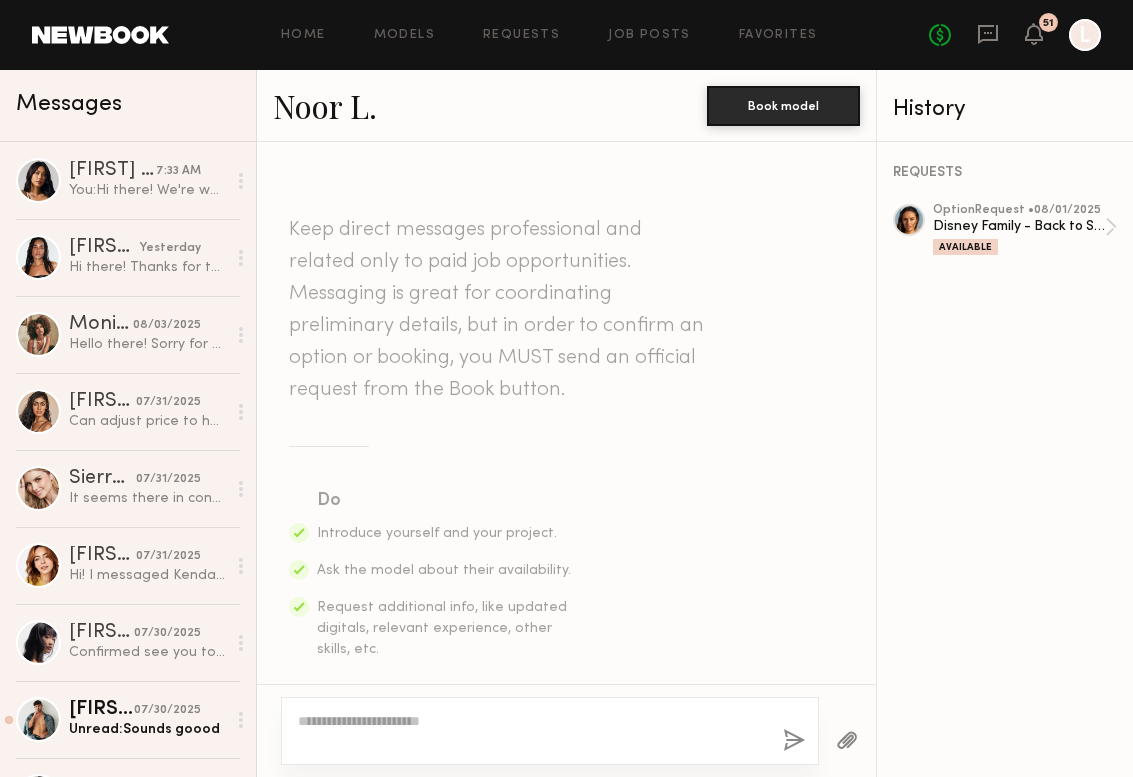 scroll, scrollTop: 525, scrollLeft: 0, axis: vertical 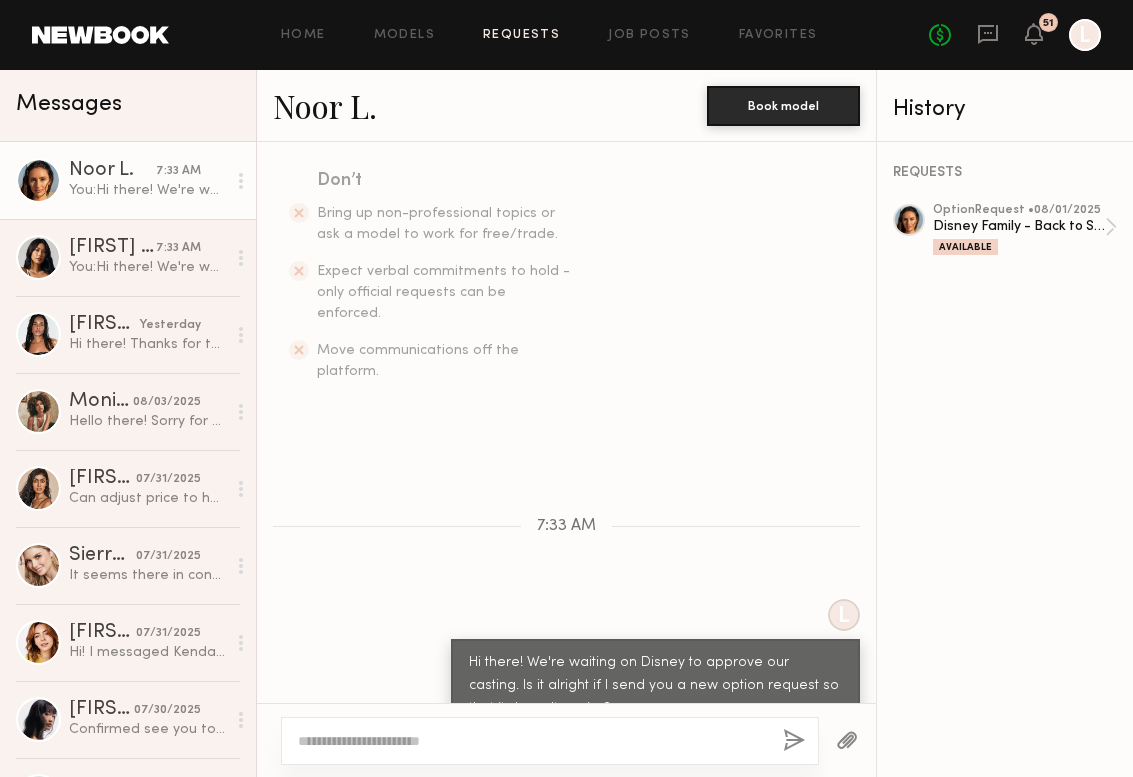 click on "Requests" 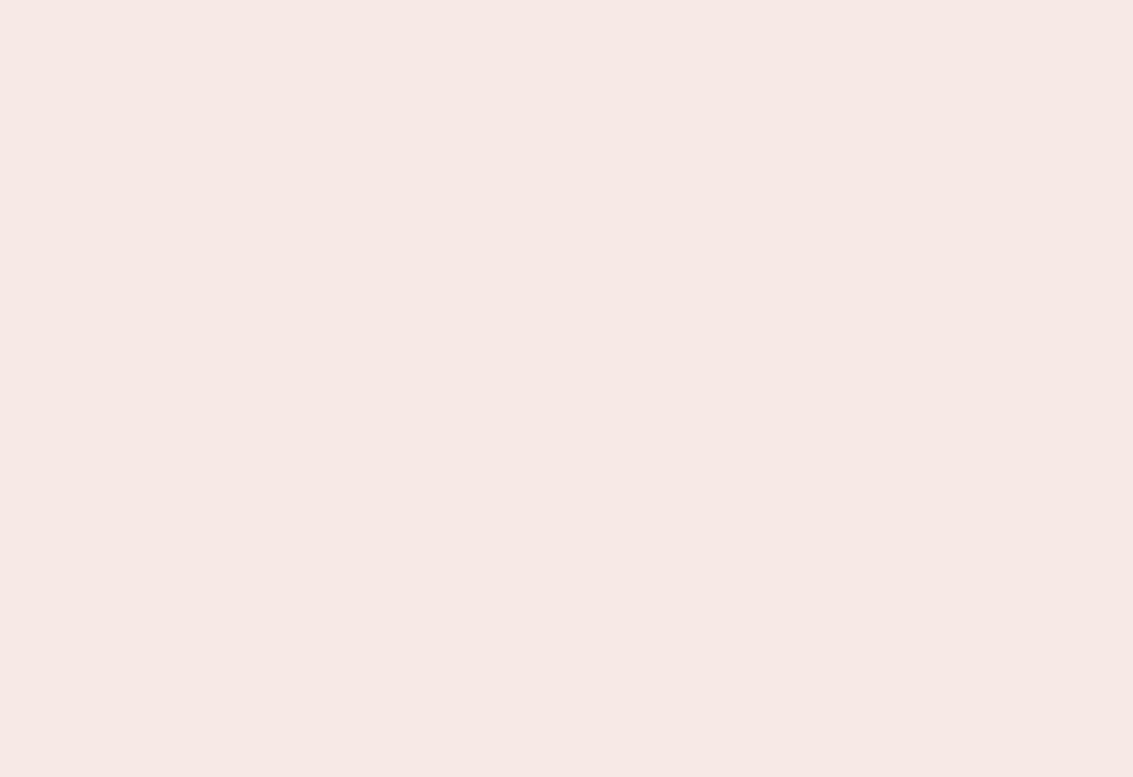 scroll, scrollTop: 0, scrollLeft: 0, axis: both 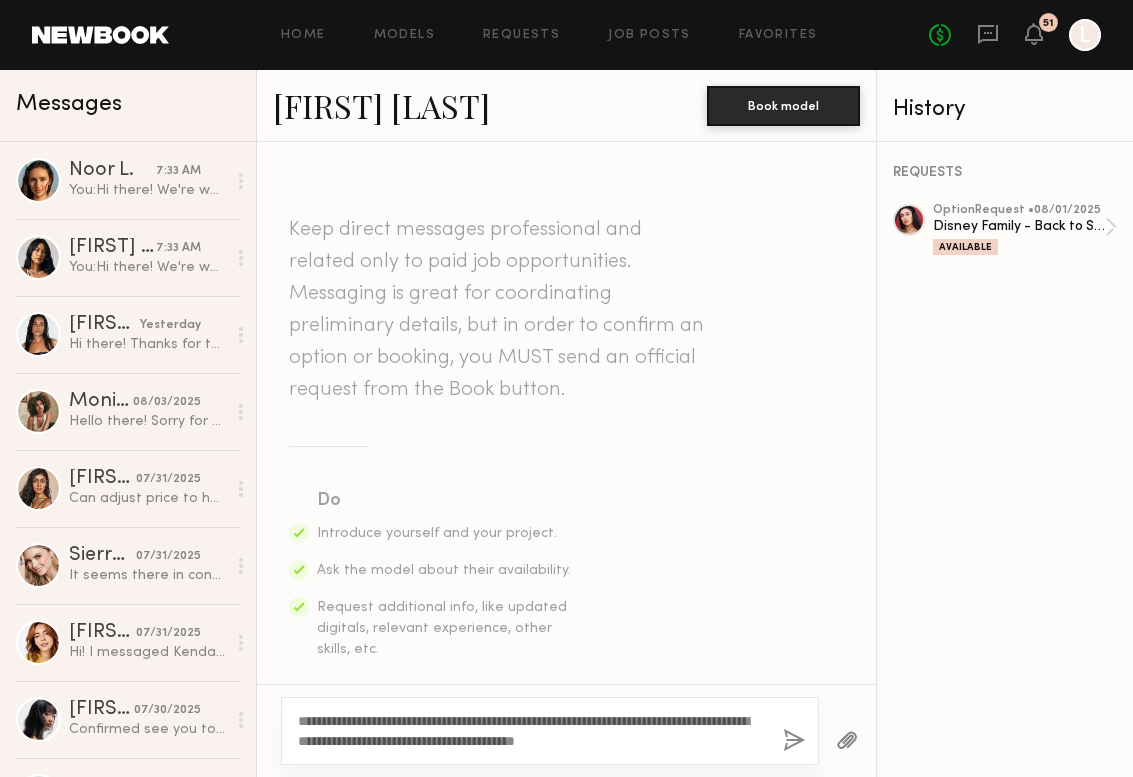 type on "**********" 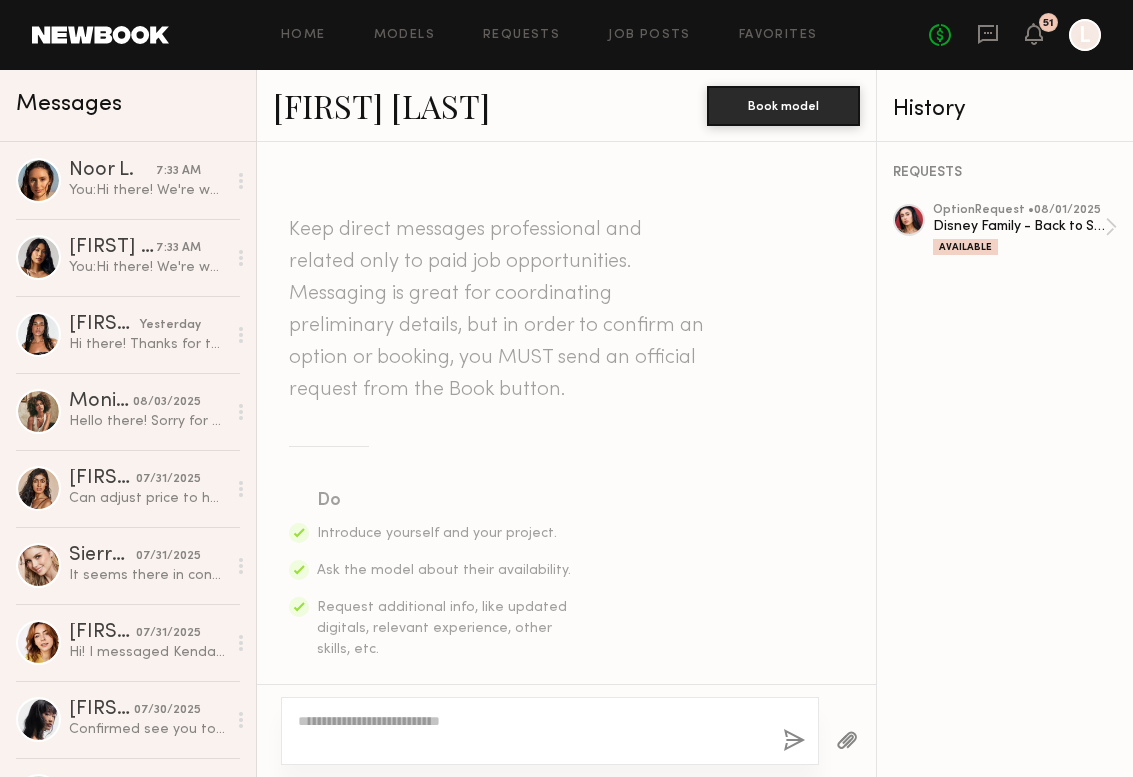 scroll, scrollTop: 525, scrollLeft: 0, axis: vertical 